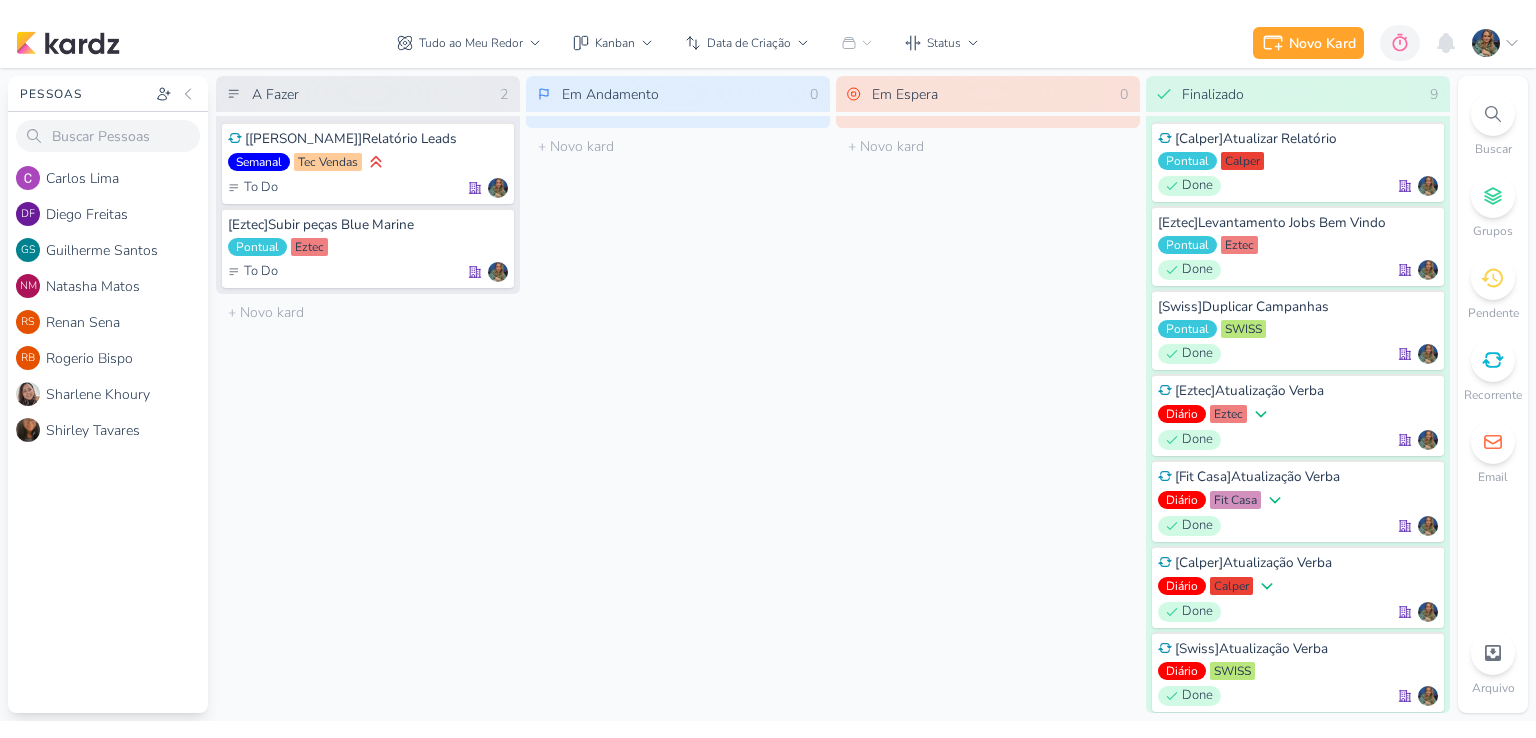 scroll, scrollTop: 0, scrollLeft: 0, axis: both 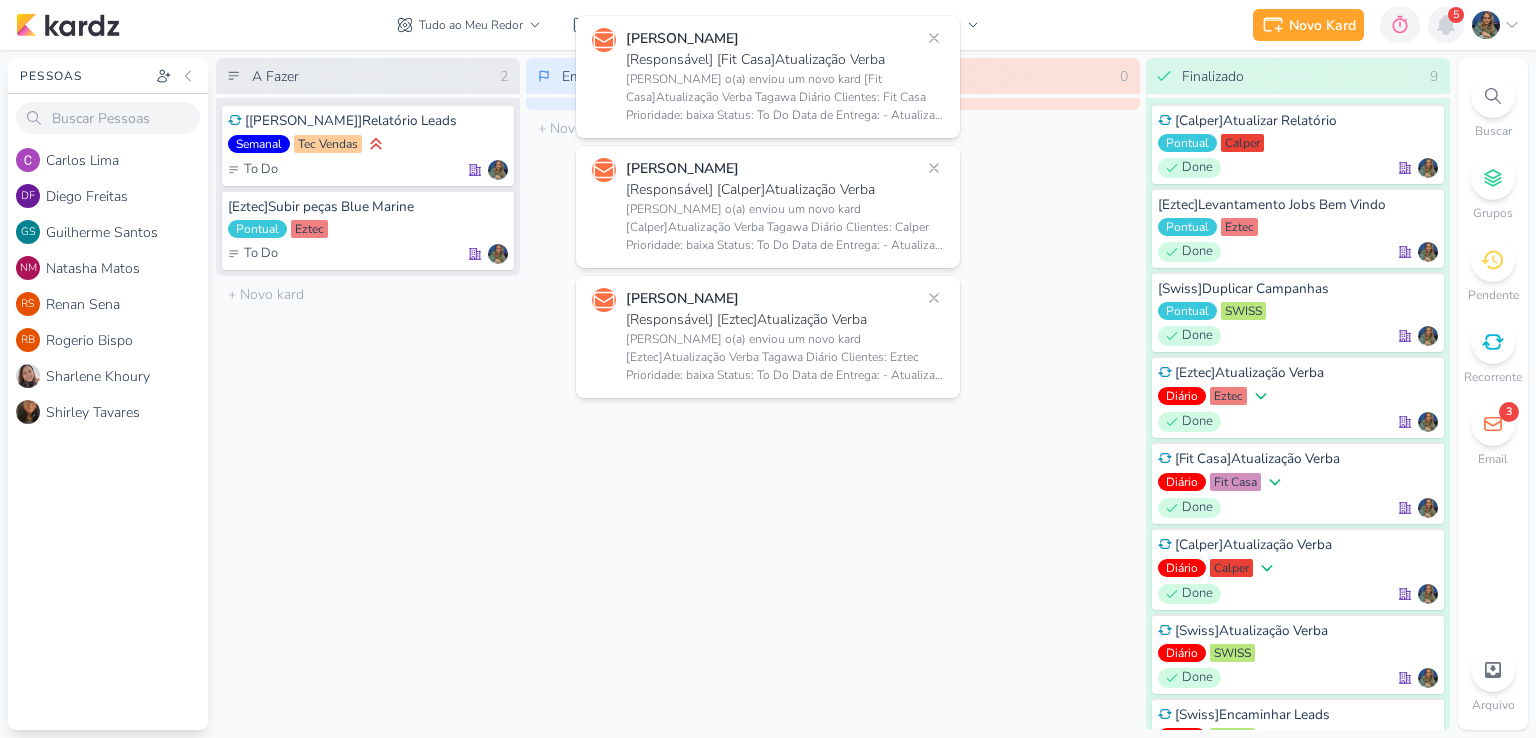 click 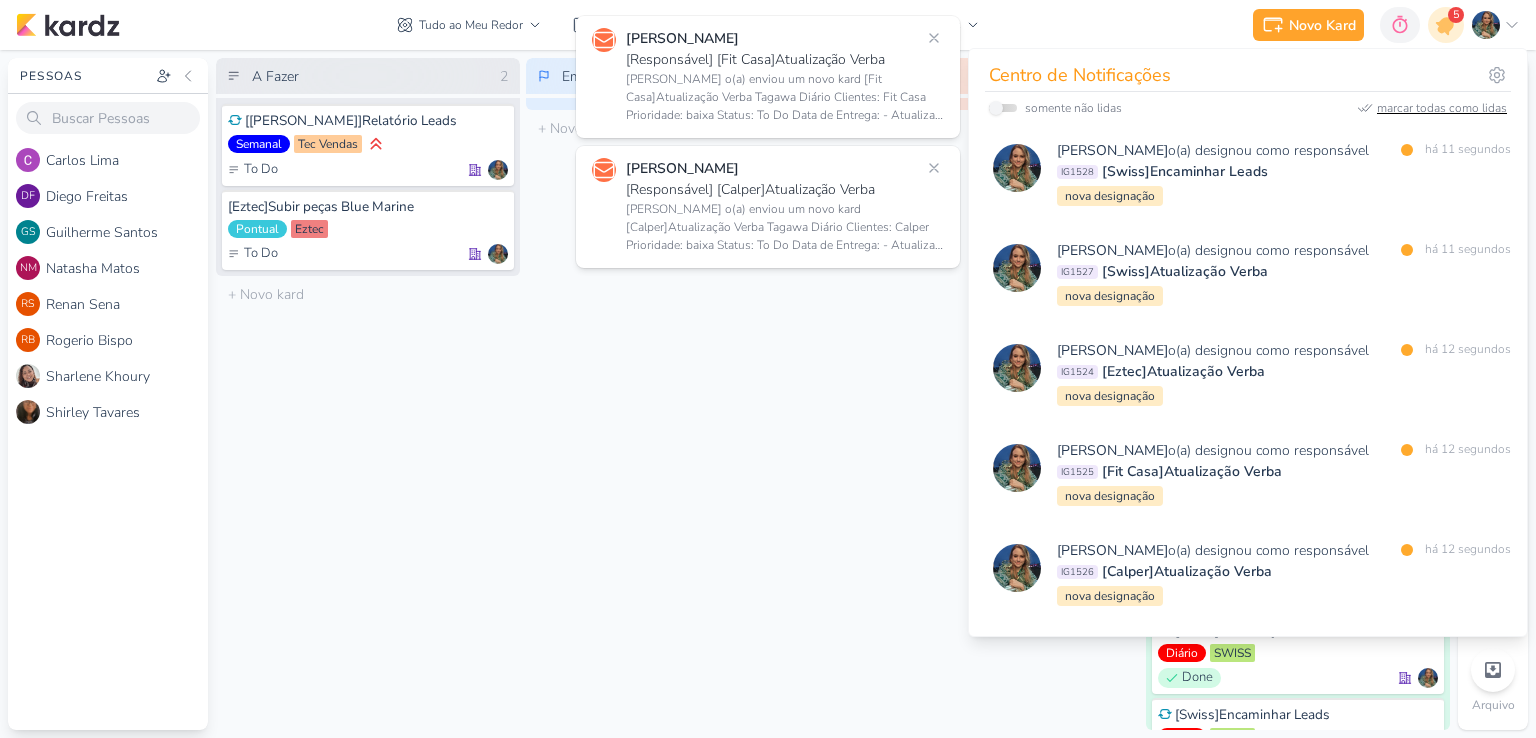 click on "marcar todas como lidas" at bounding box center (1442, 108) 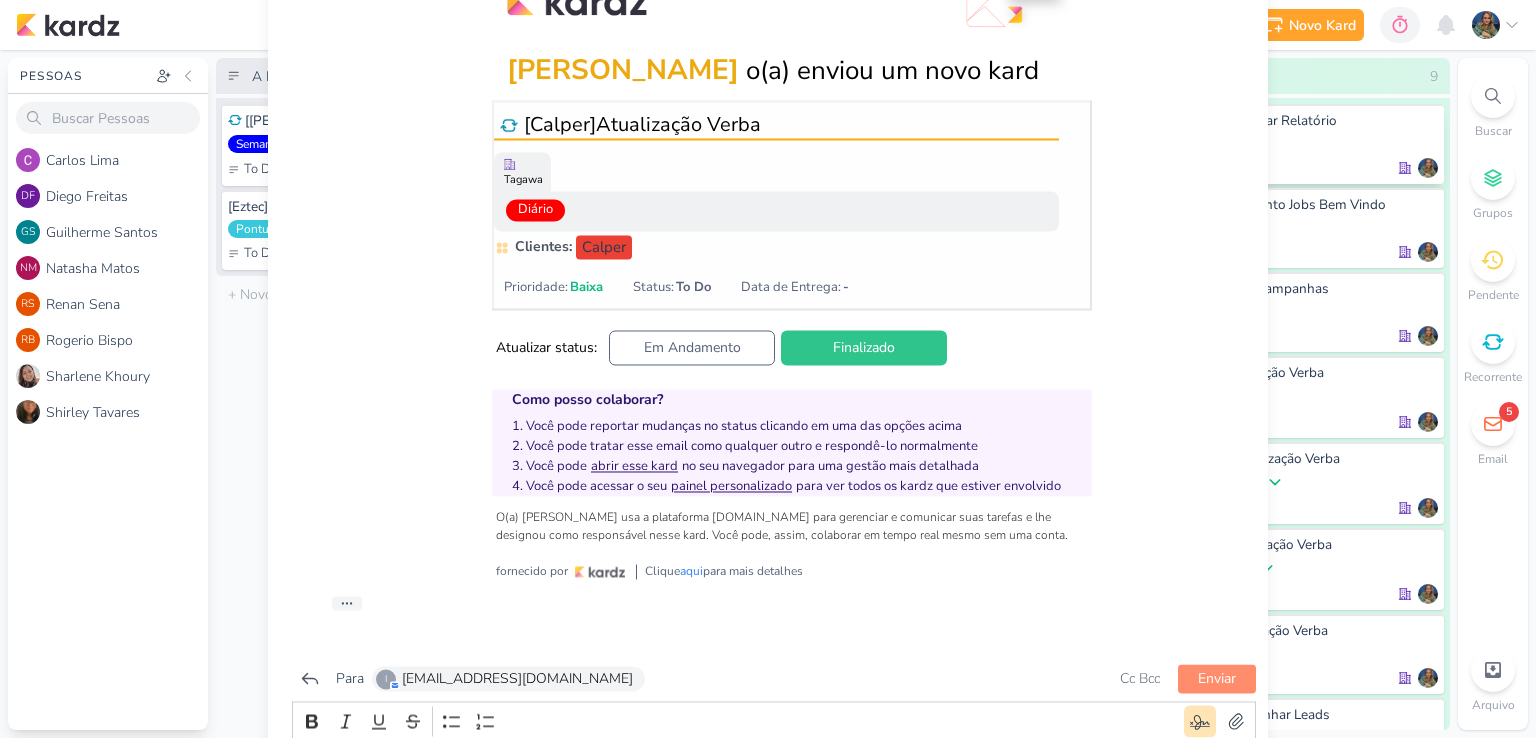 click on "[Calper]Atualizar Relatório
Pontual
[GEOGRAPHIC_DATA]
Done" at bounding box center [1298, 144] 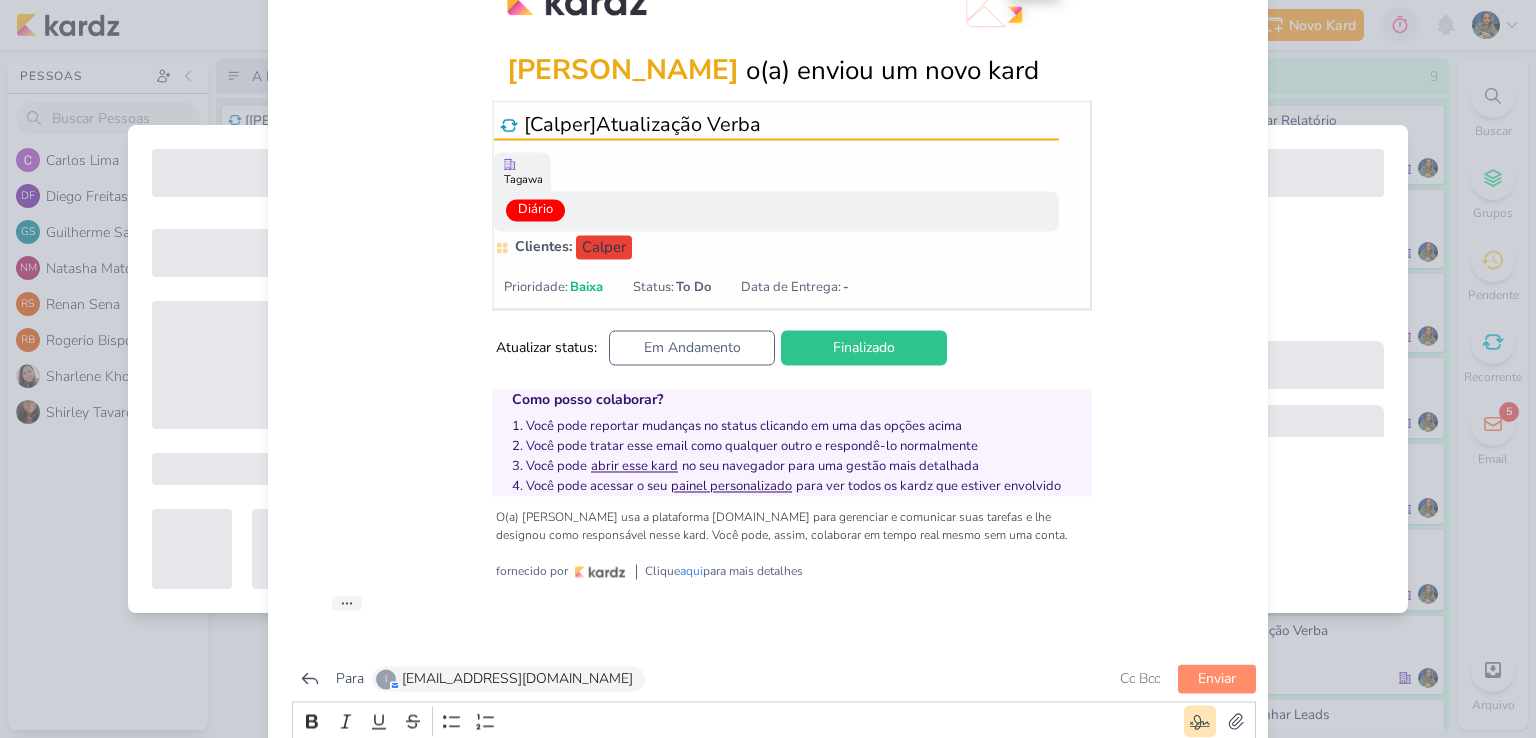 click on "Tagawa -" at bounding box center (796, 293) 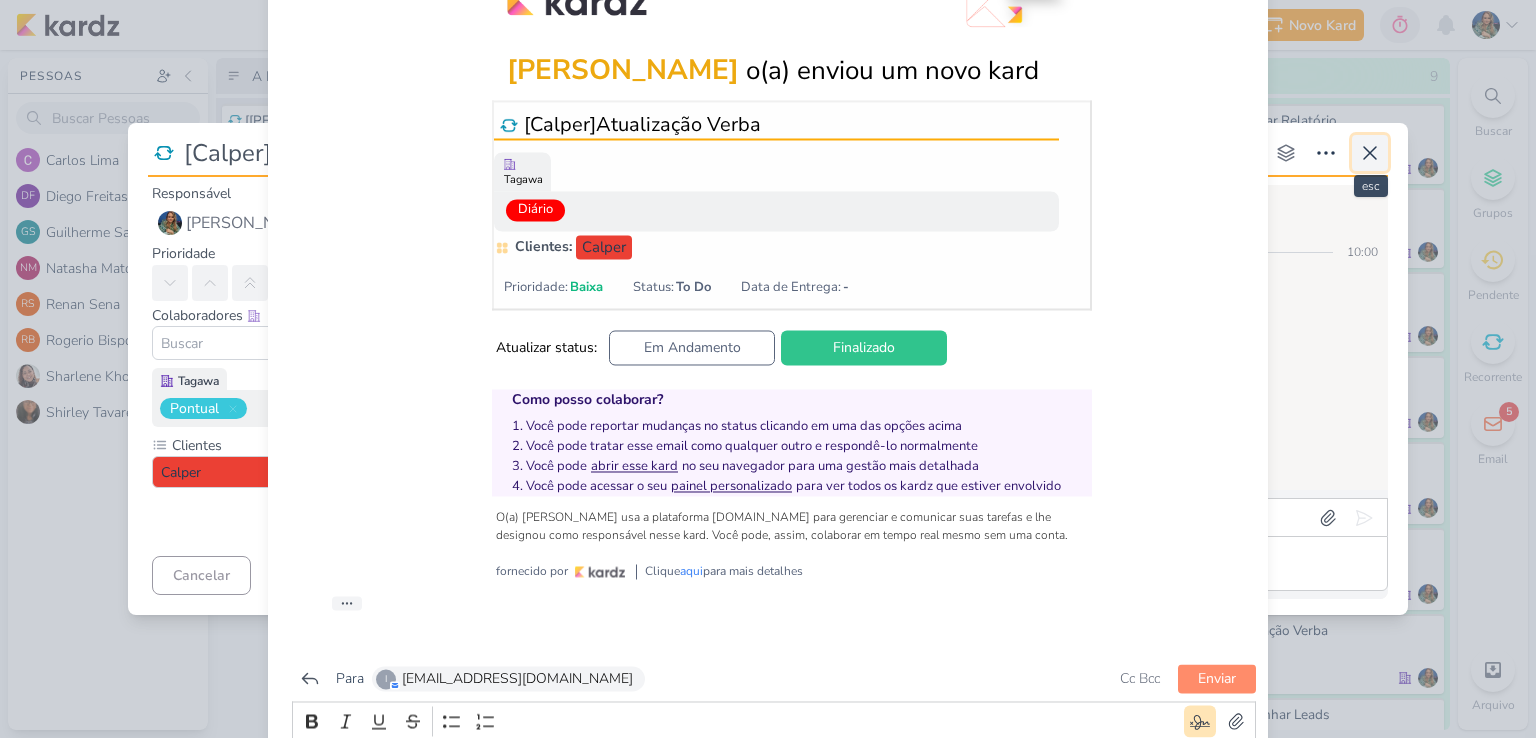 click 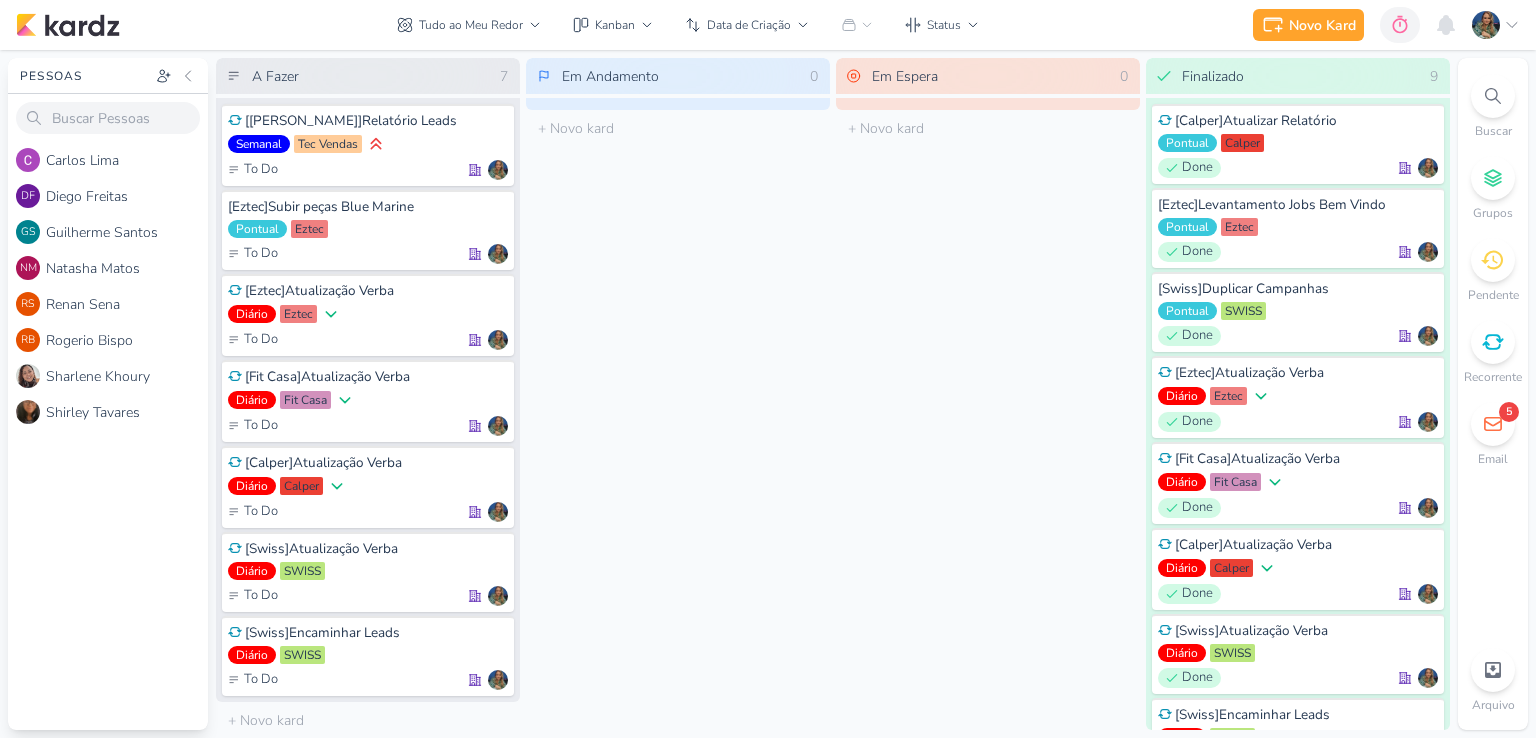 scroll, scrollTop: 0, scrollLeft: 0, axis: both 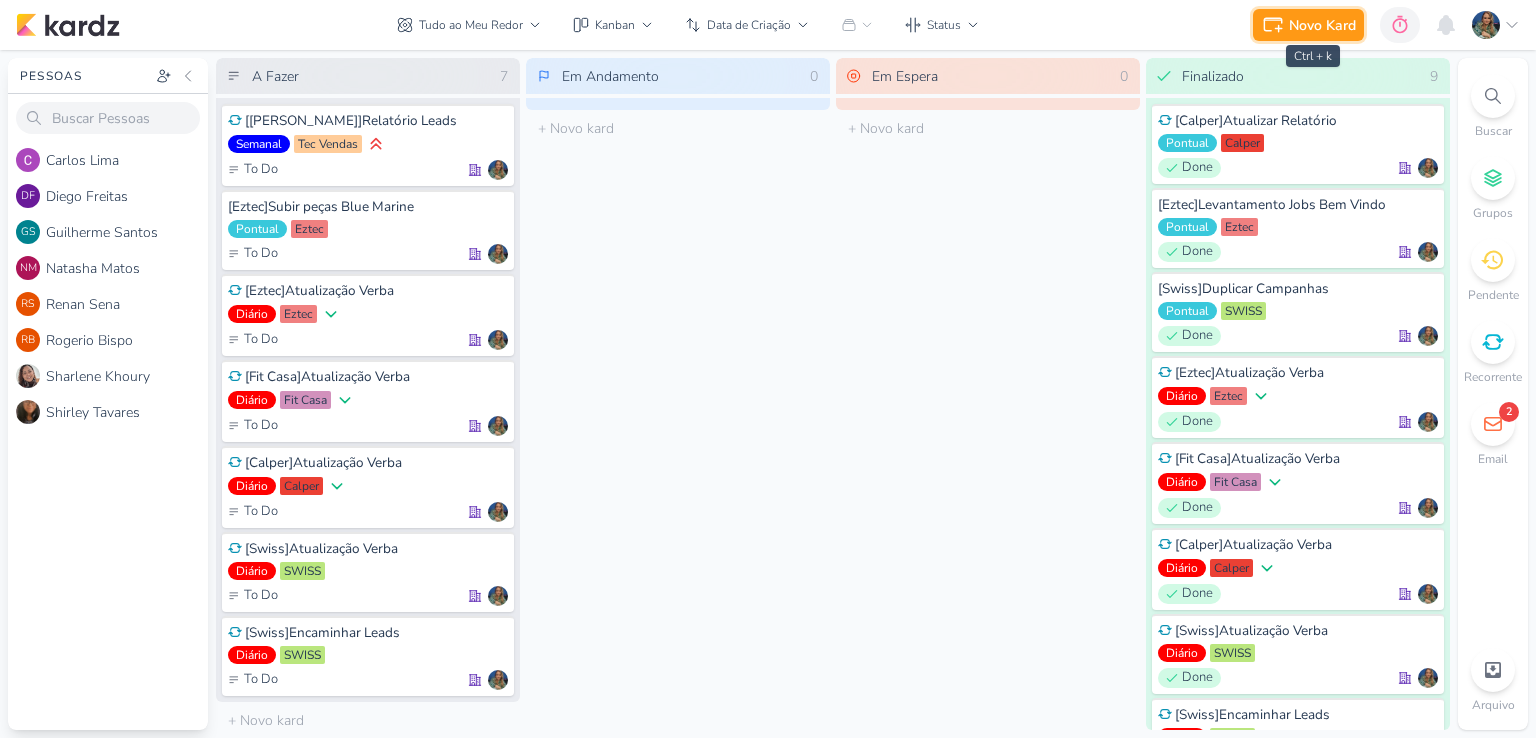 click on "Novo Kard" at bounding box center [1322, 25] 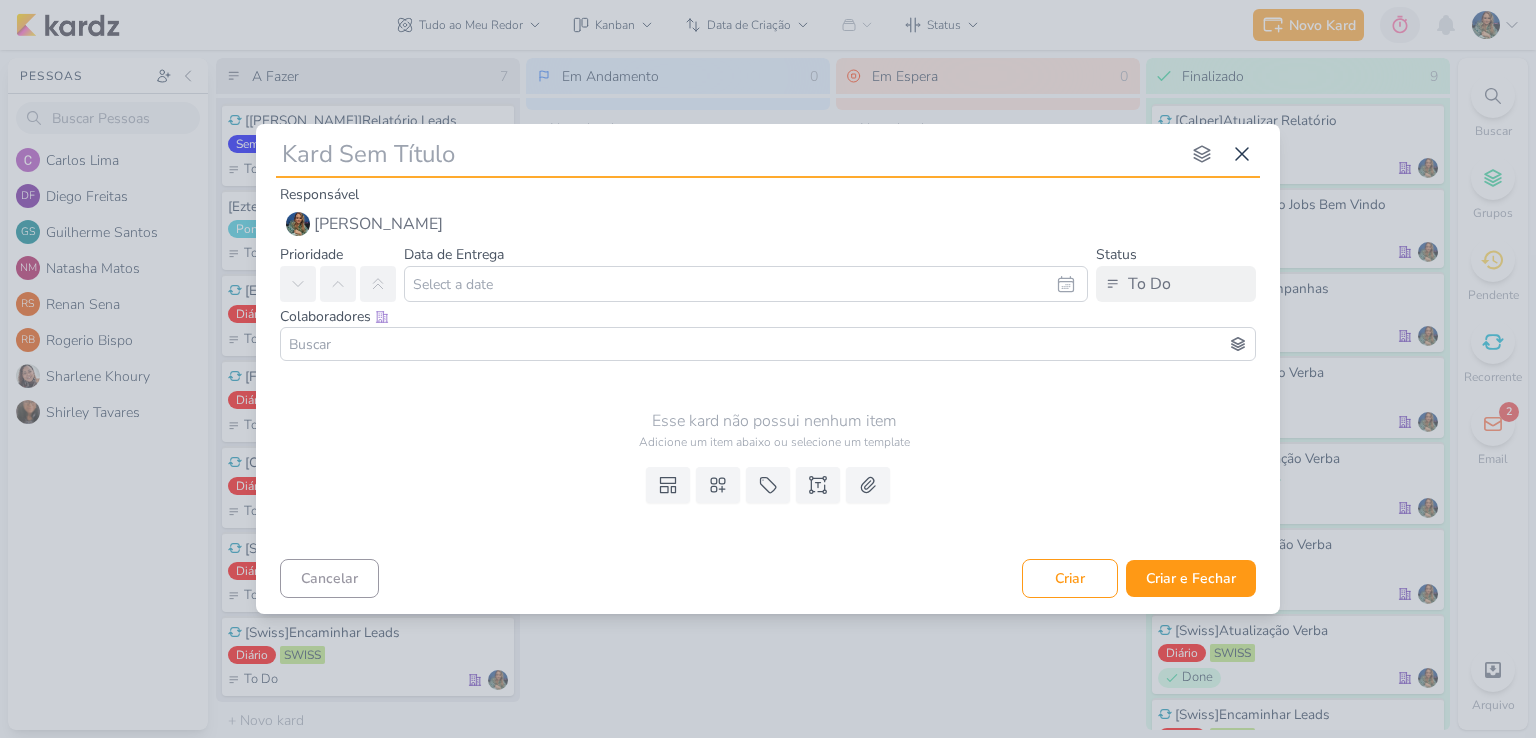 type on "[" 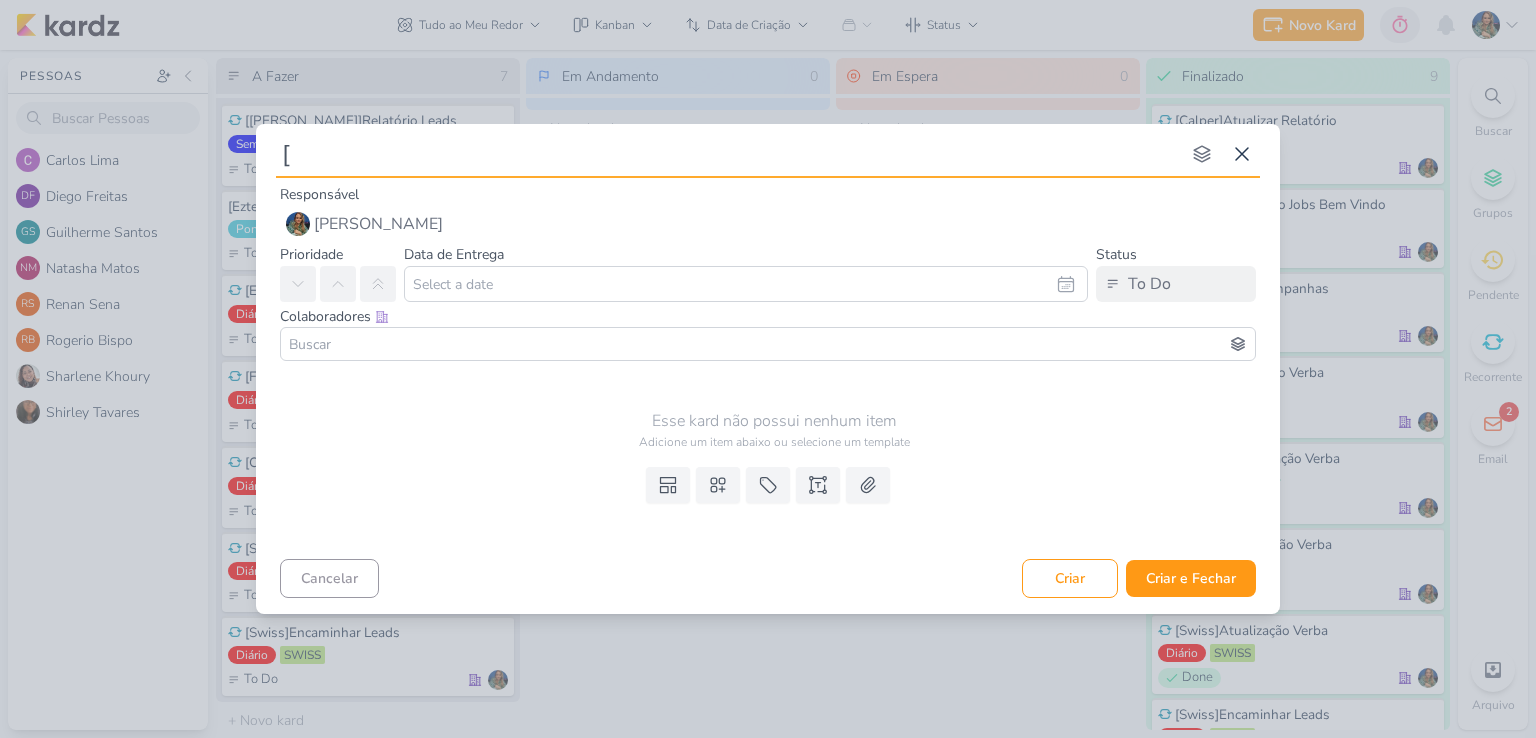 type 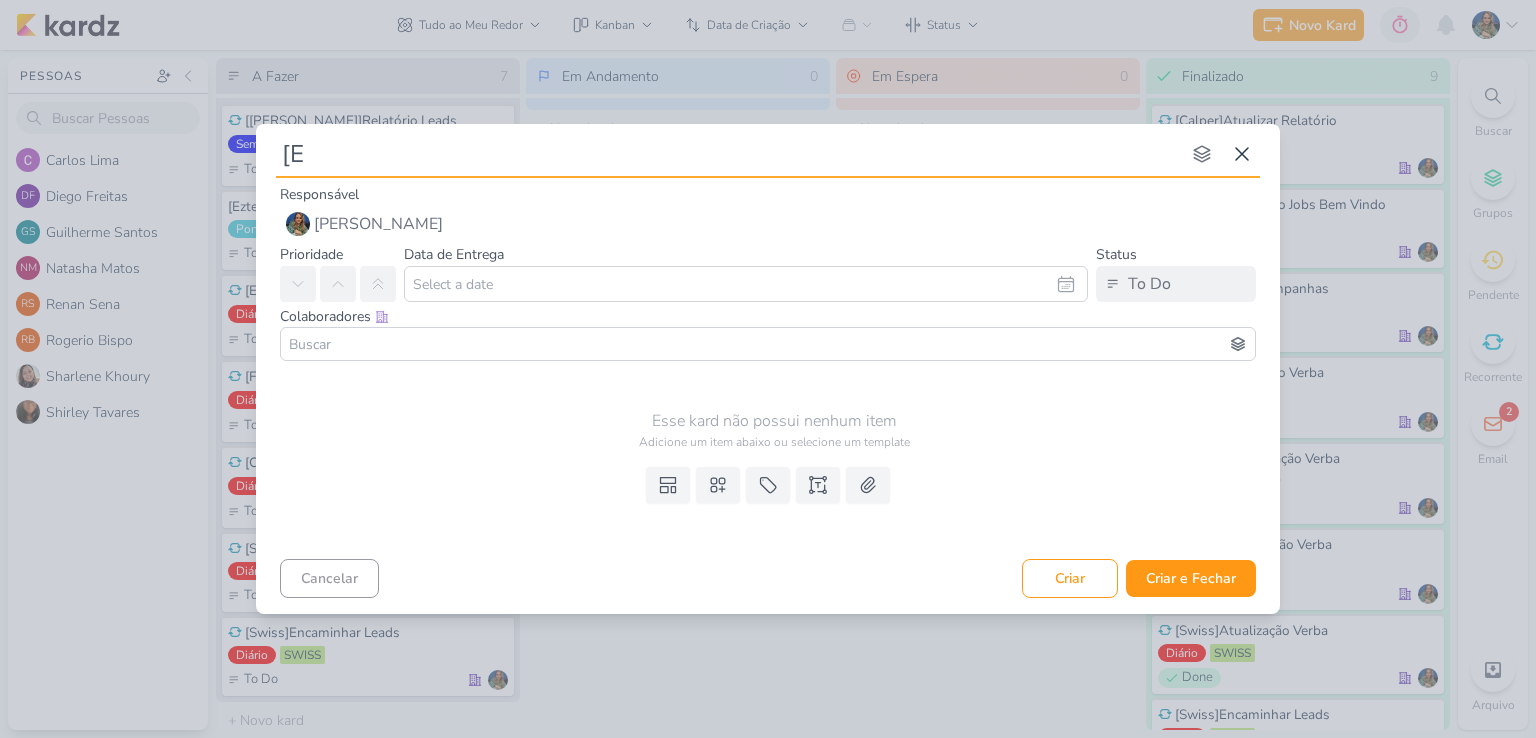 type on "[Ez" 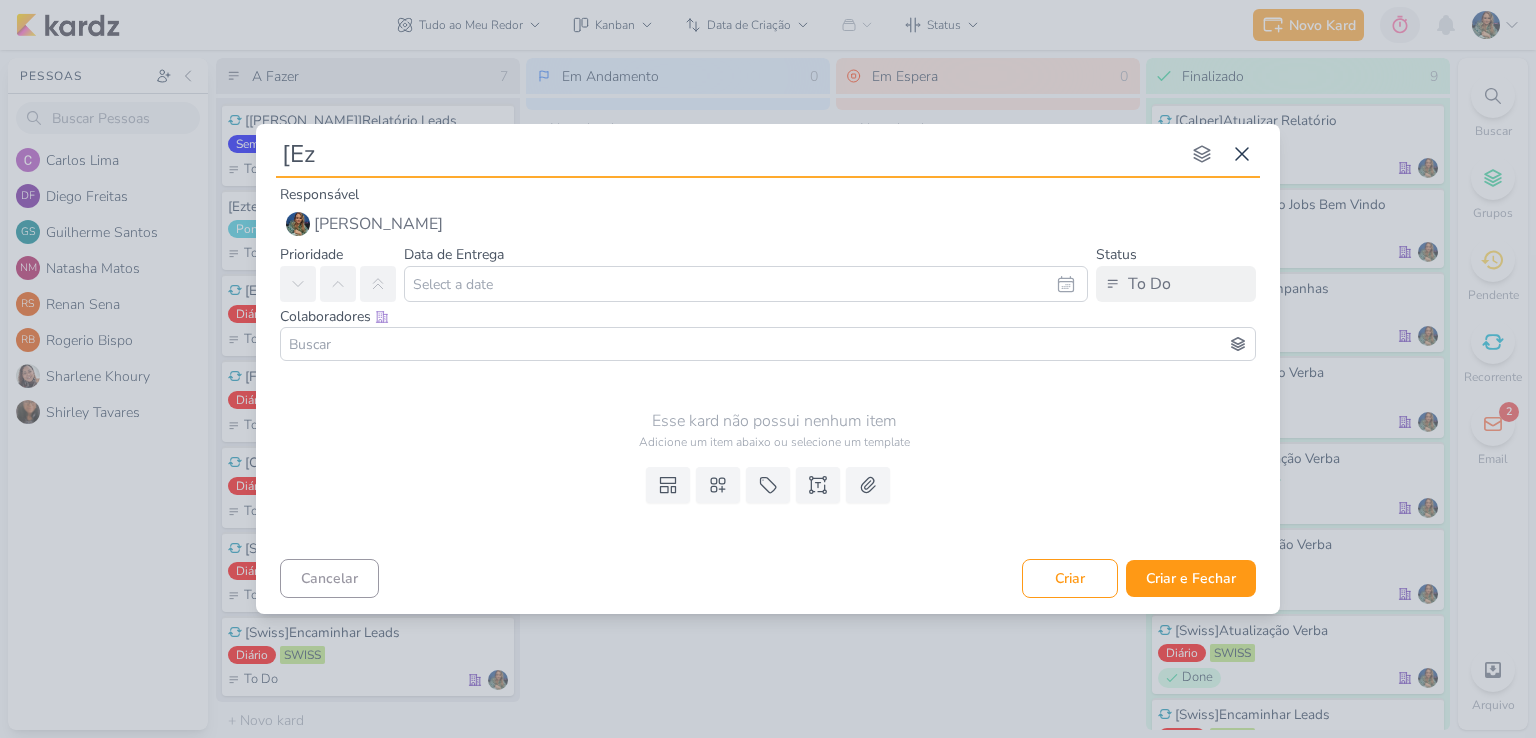 type 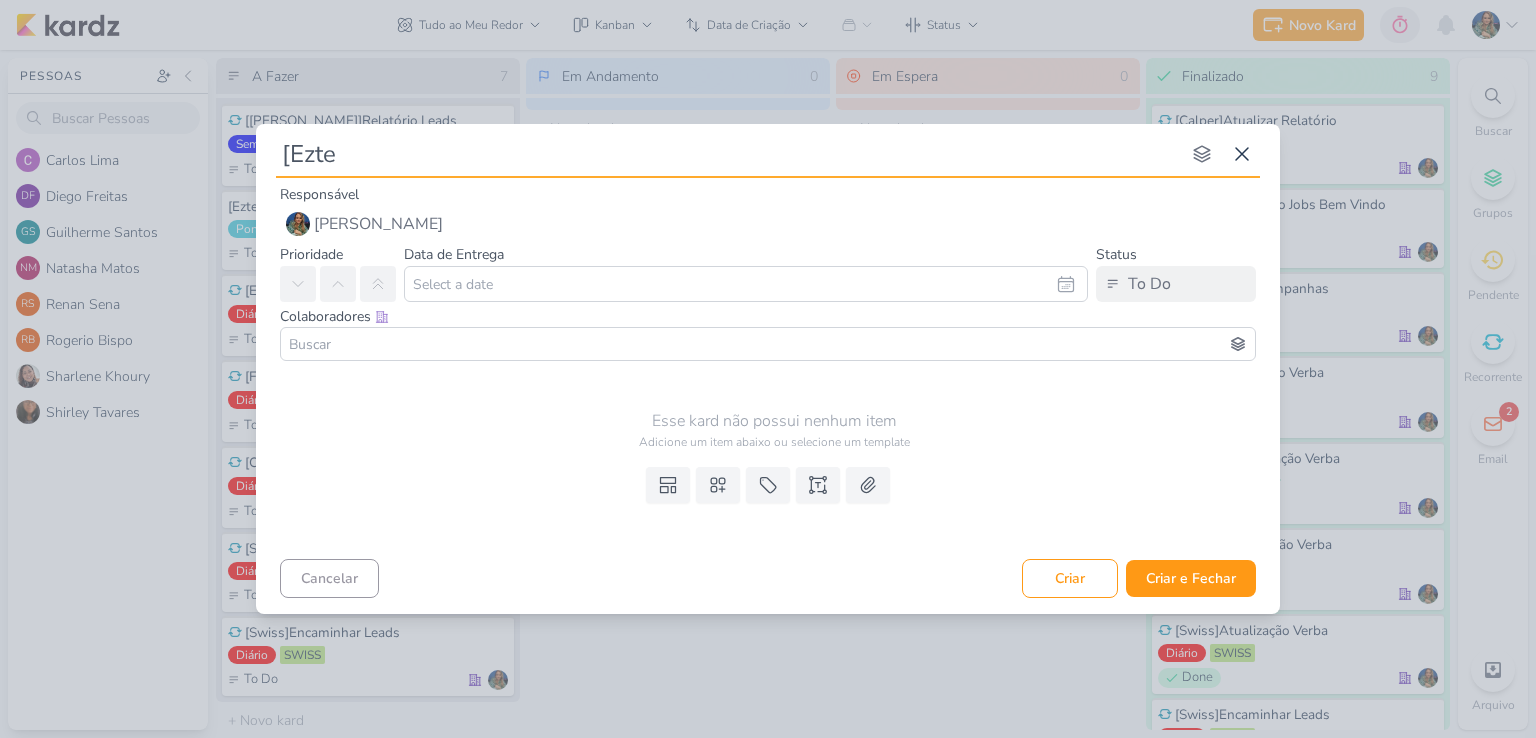 type on "[Eztec" 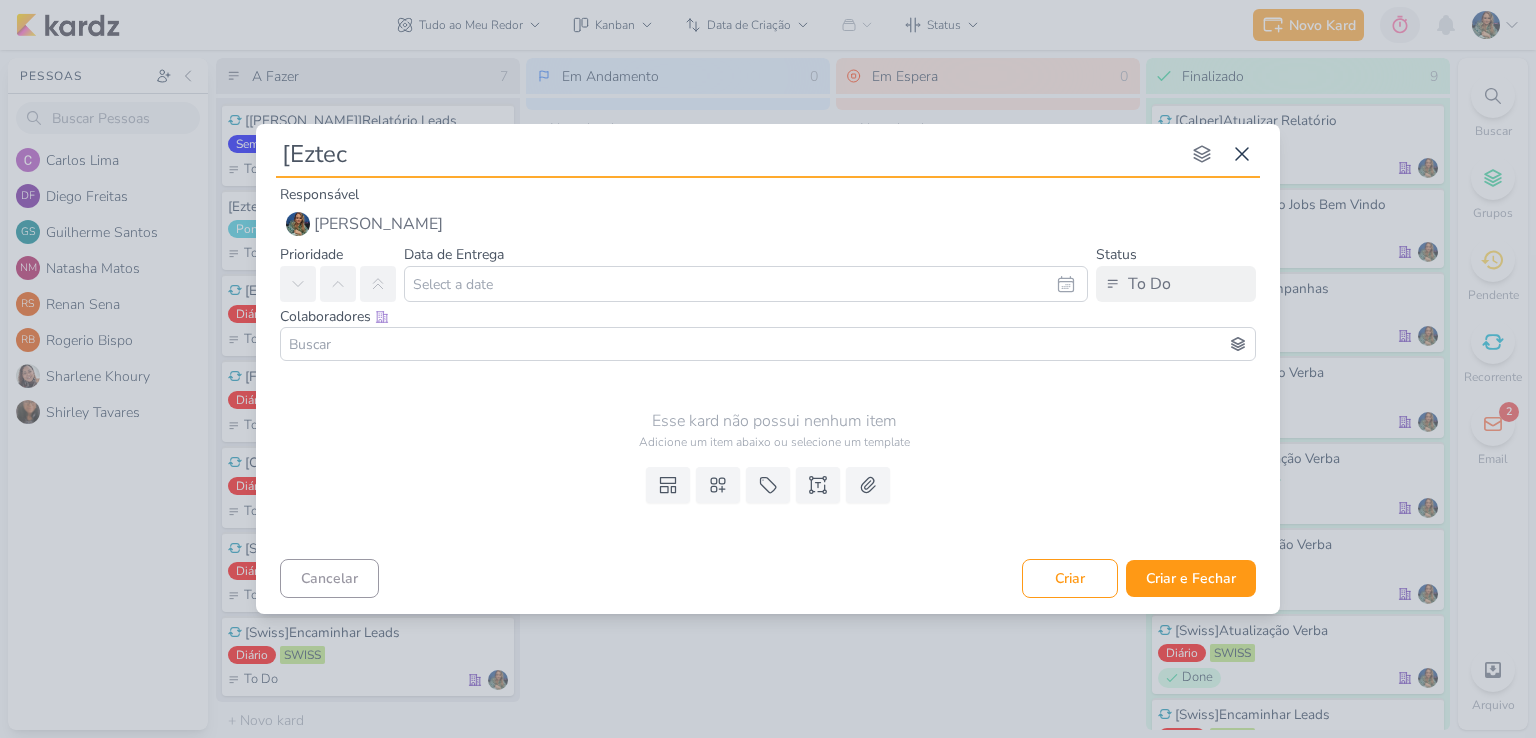 type 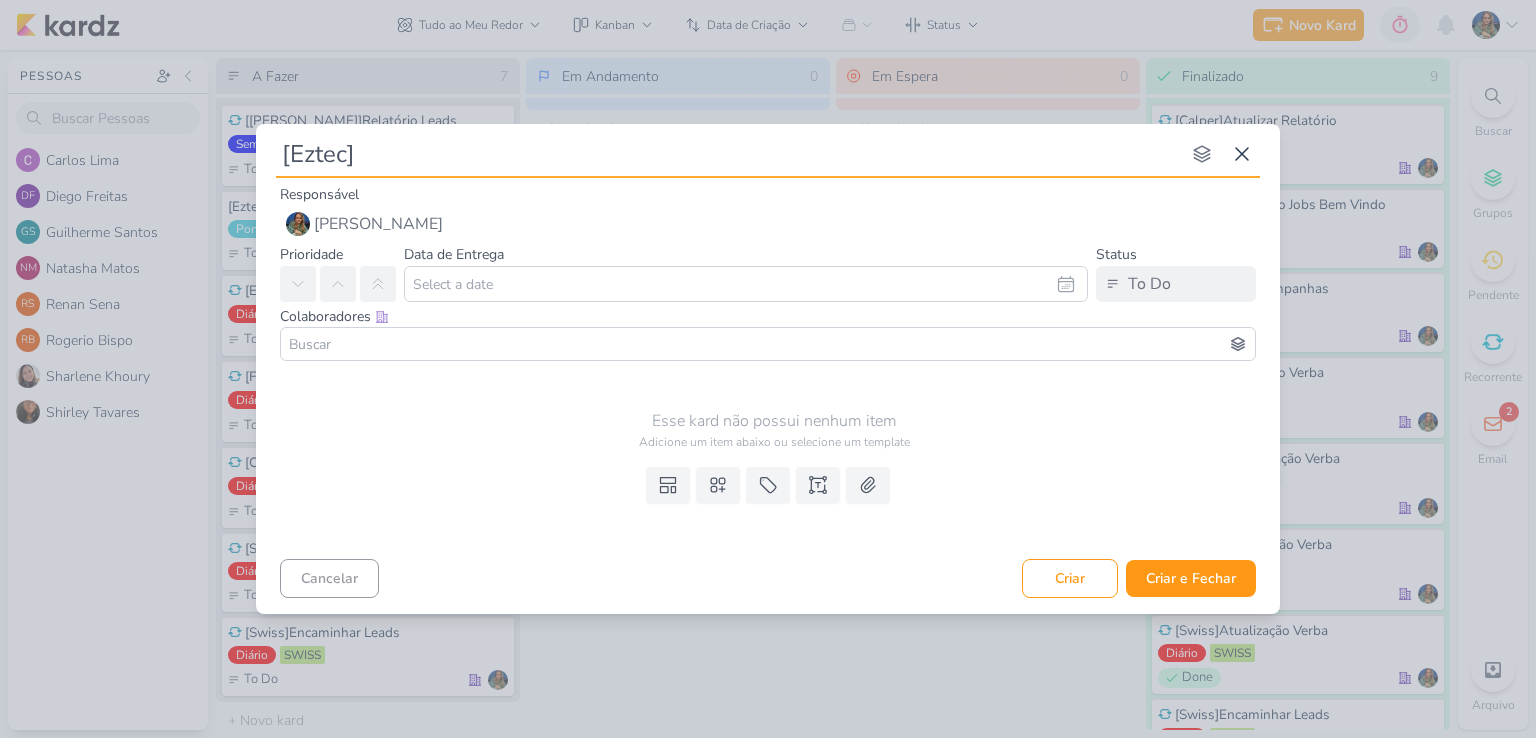type 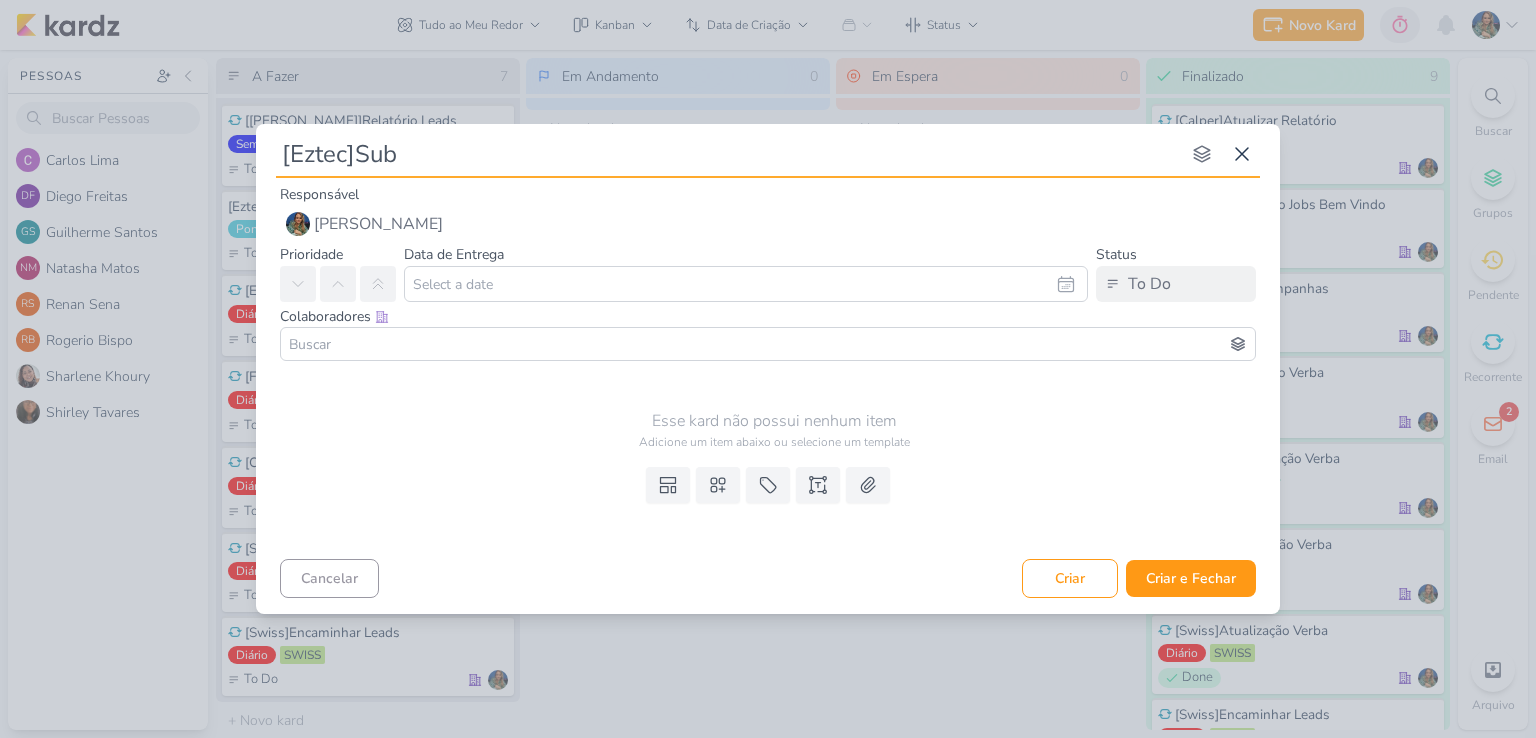 type on "[Eztec]Subr" 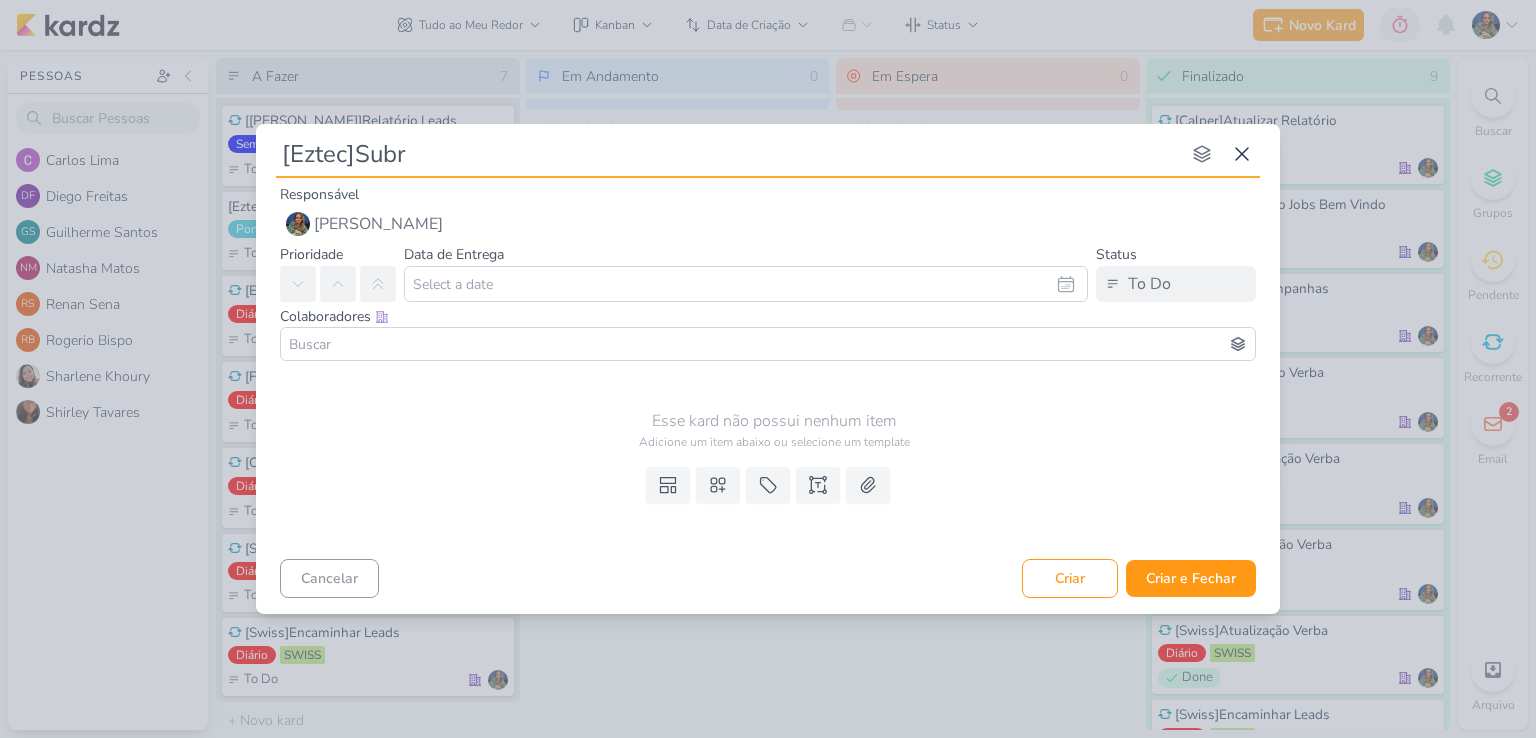 type 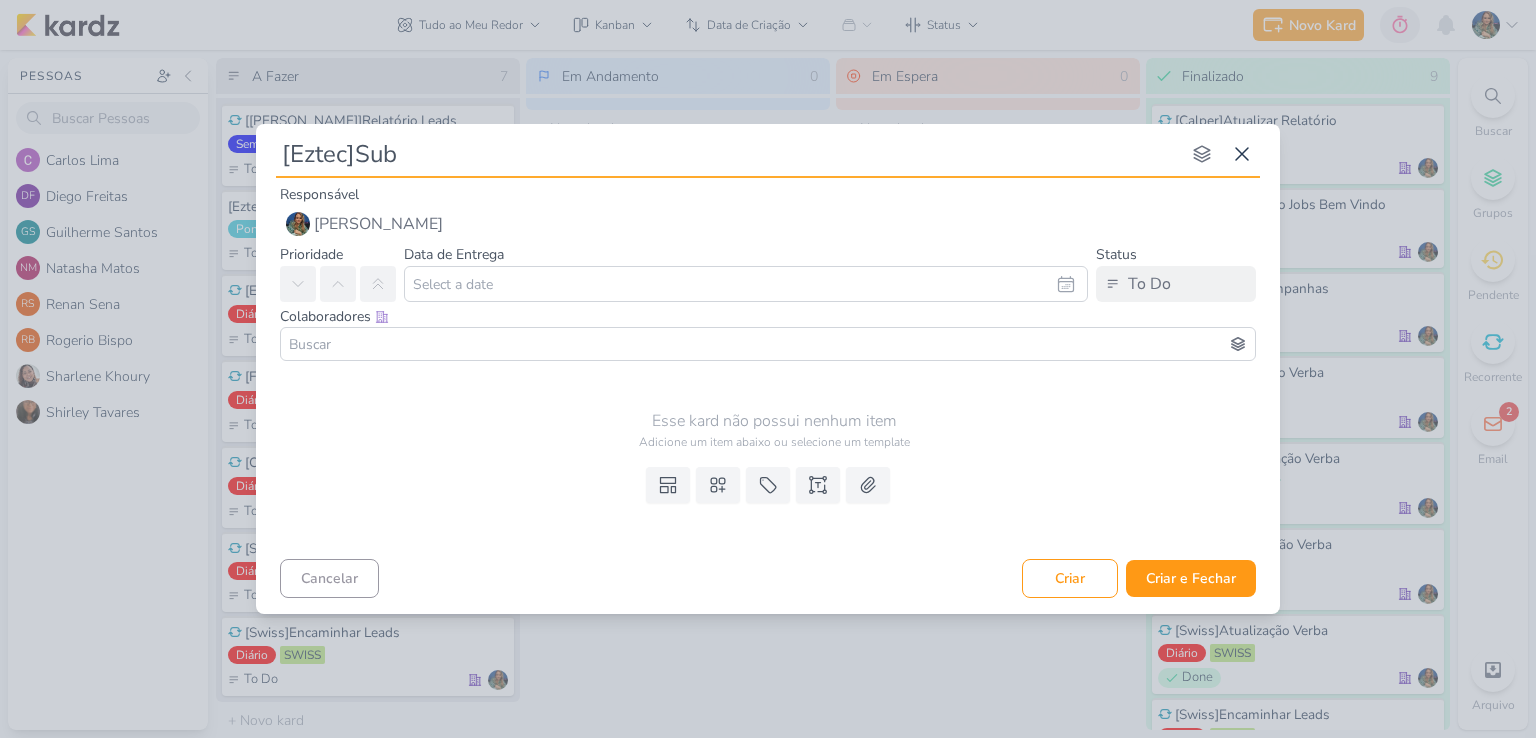 type 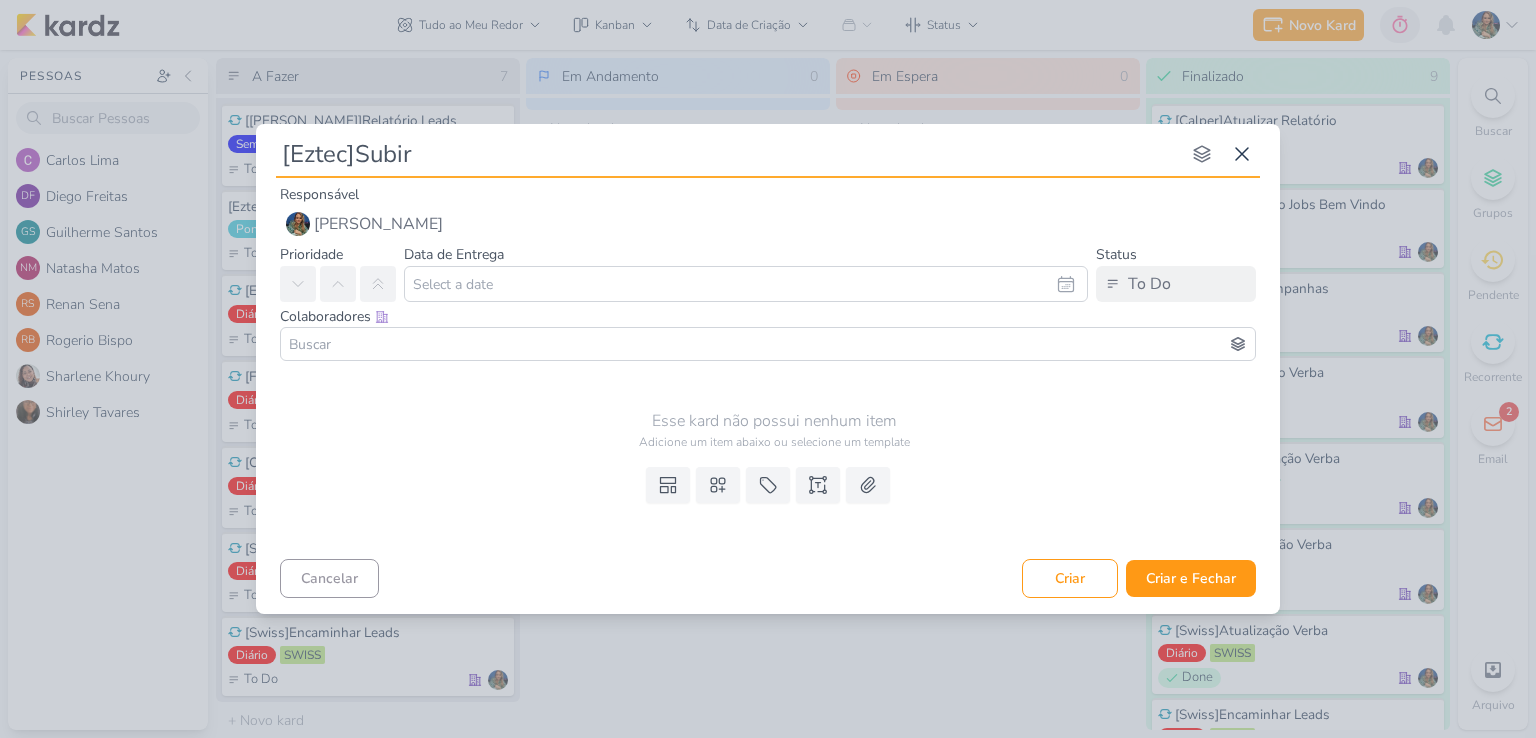 type on "[Eztec]Subir" 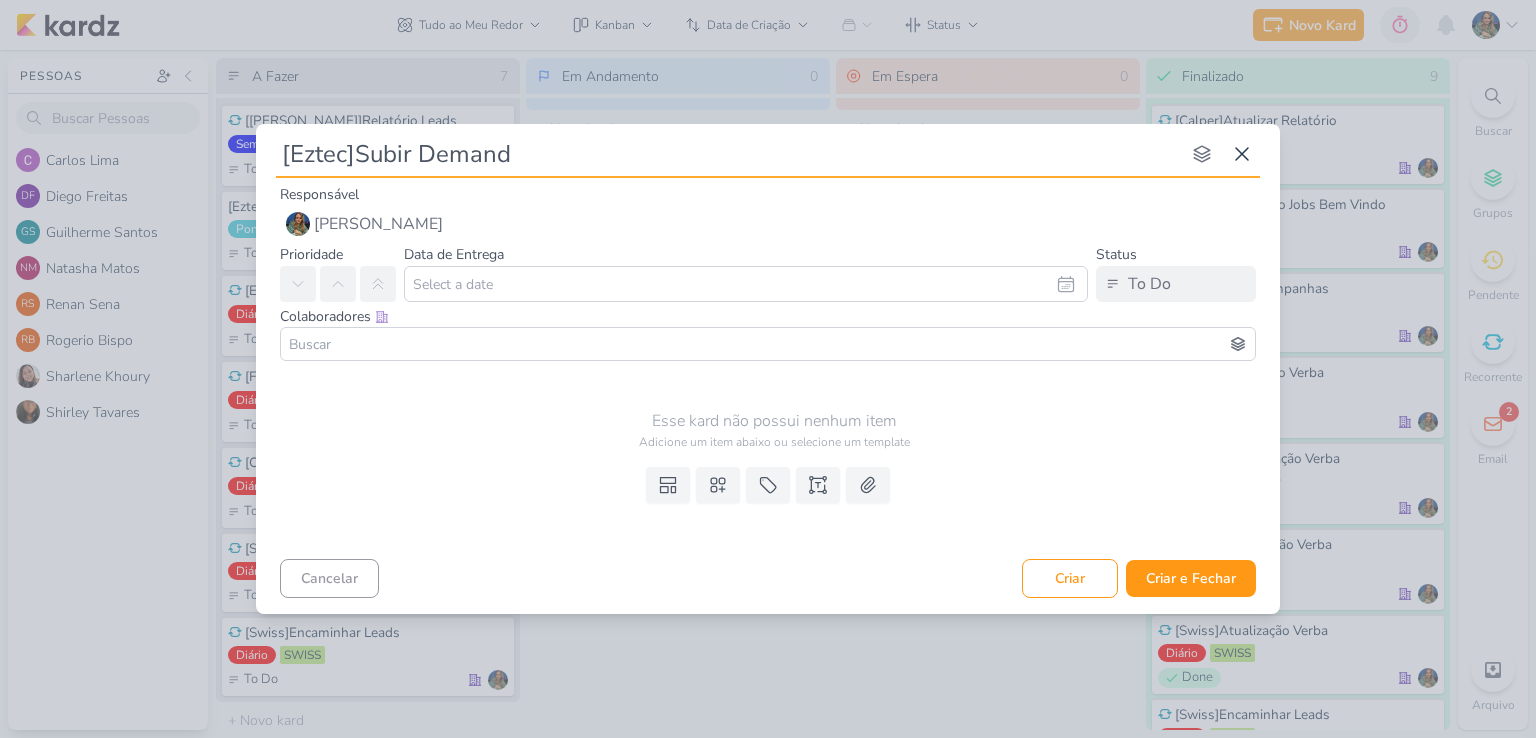 type on "[Eztec]Subir Demand G" 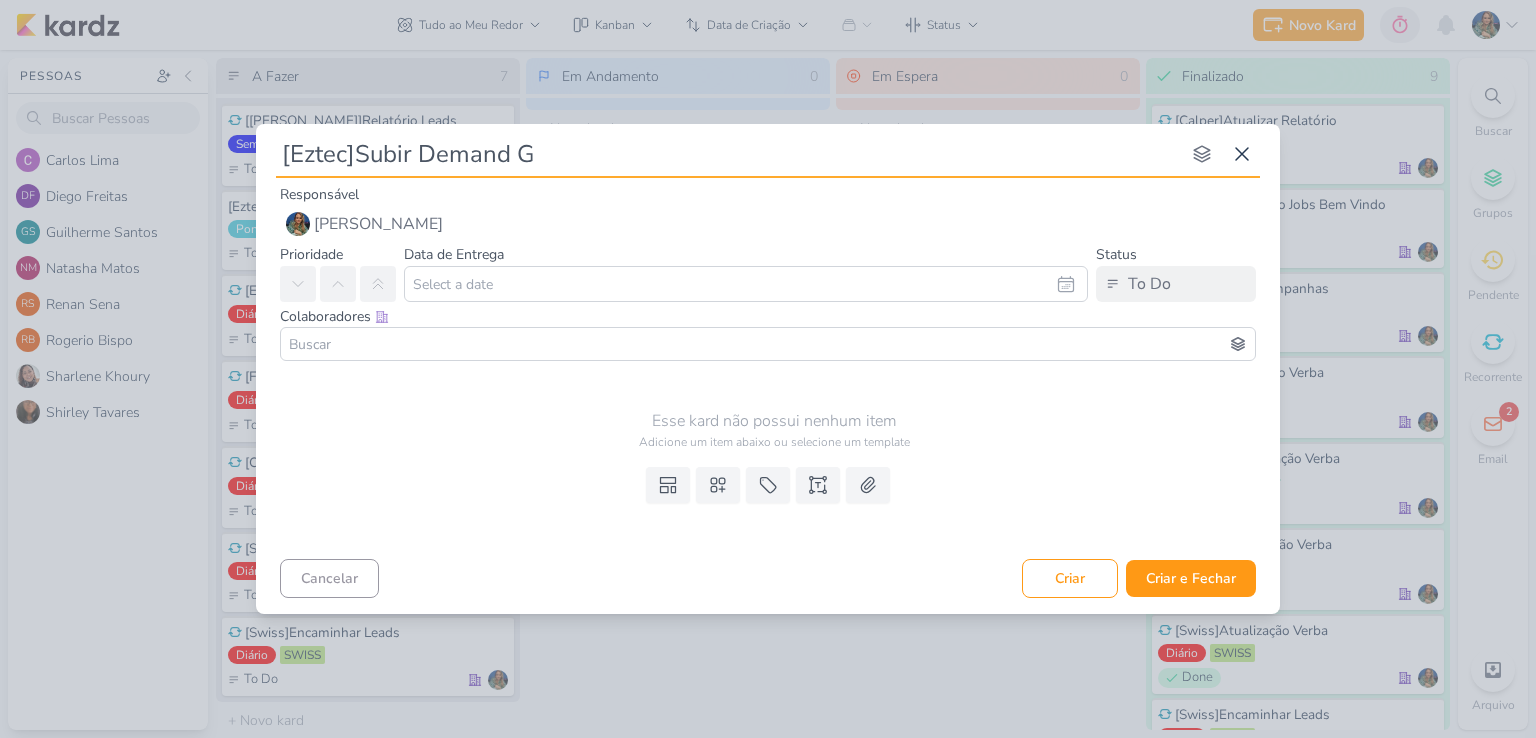 type 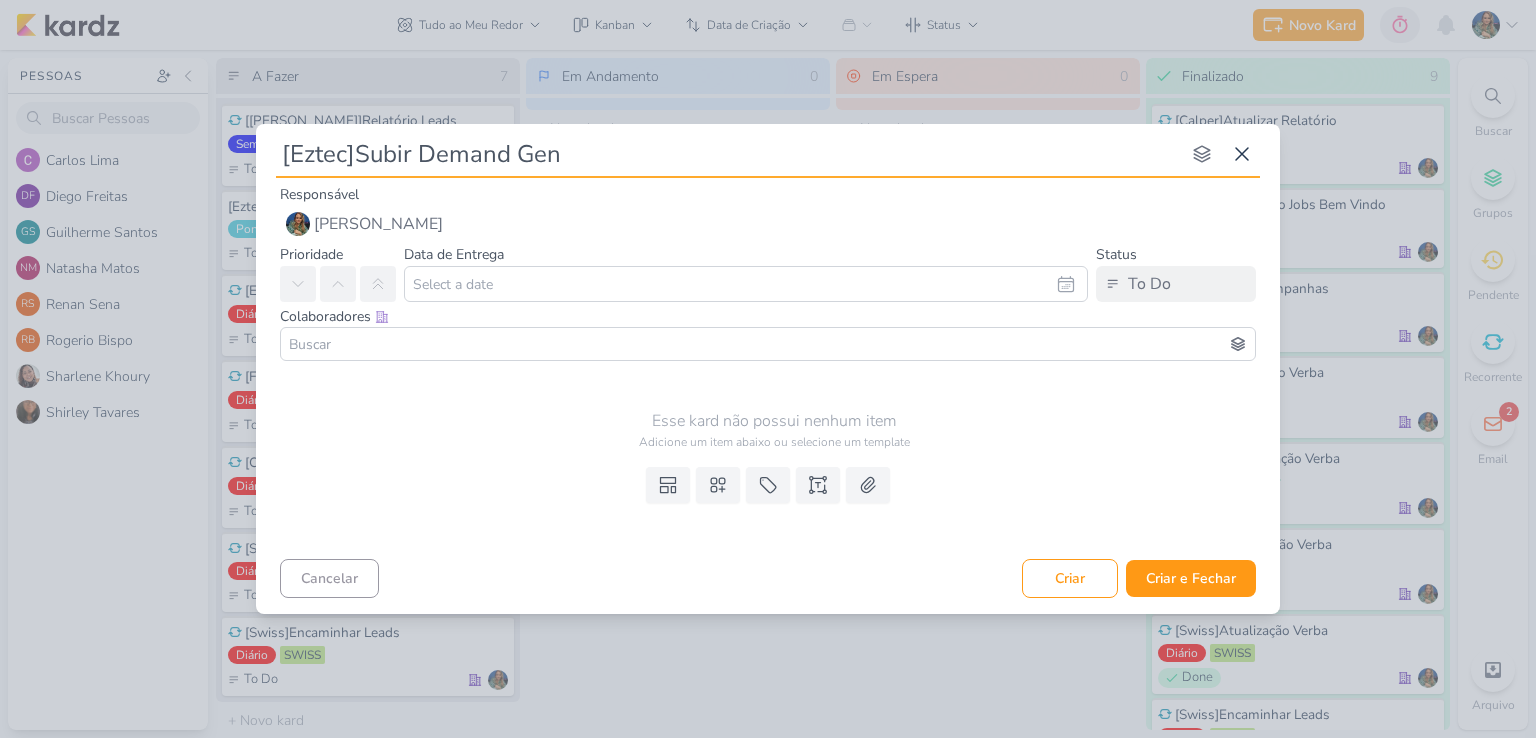 type on "[Eztec]Subir Demand Gen" 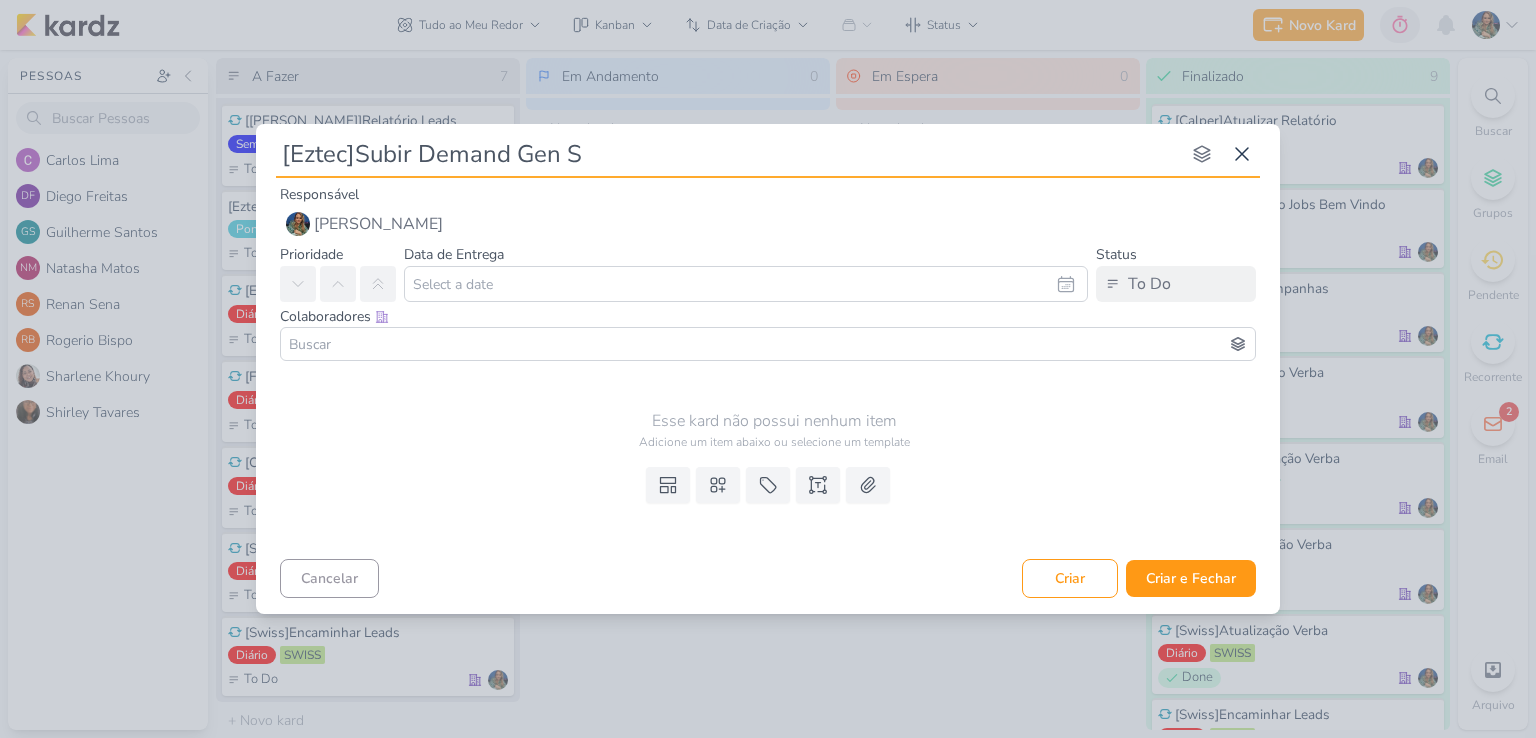 type 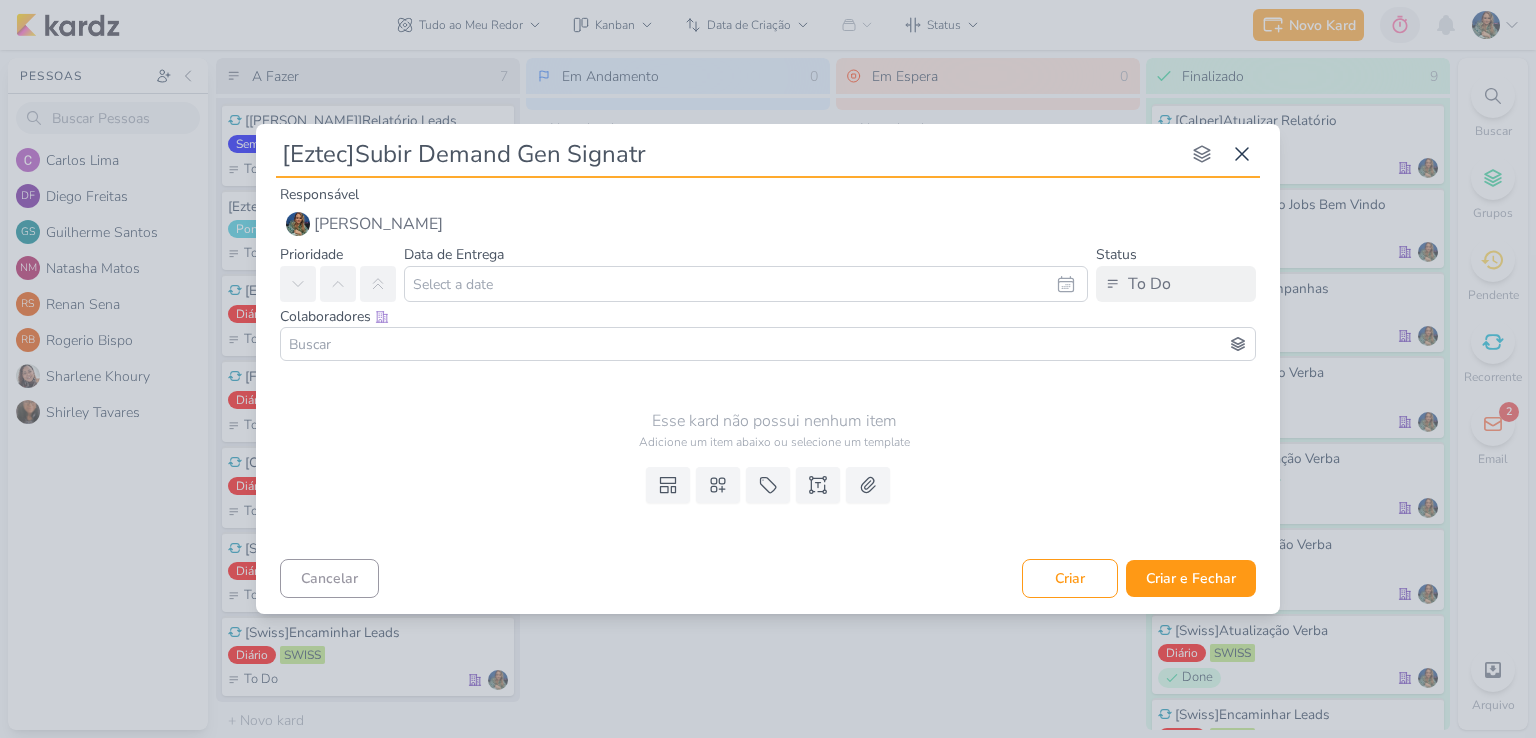 type on "[Eztec]Subir Demand Gen Signatre" 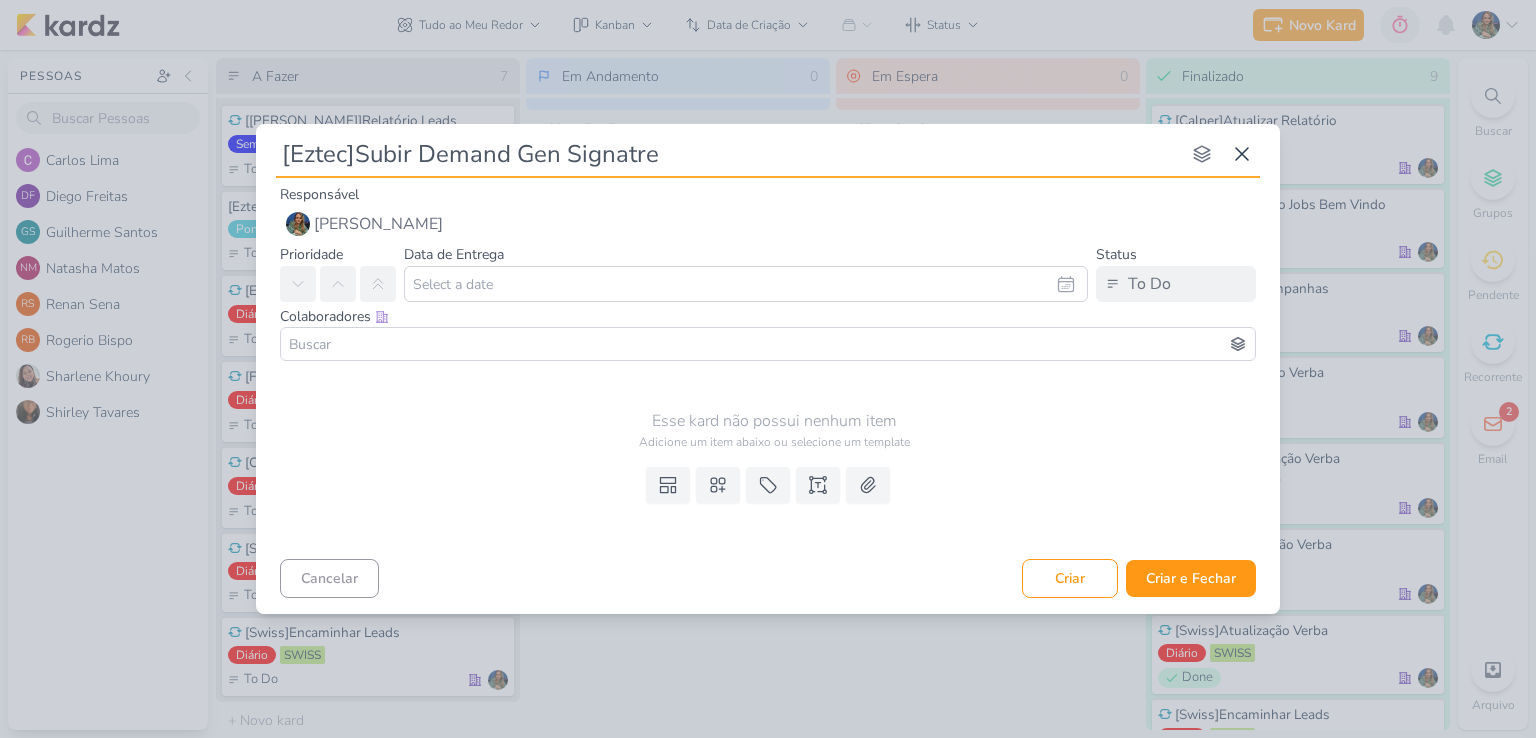 type 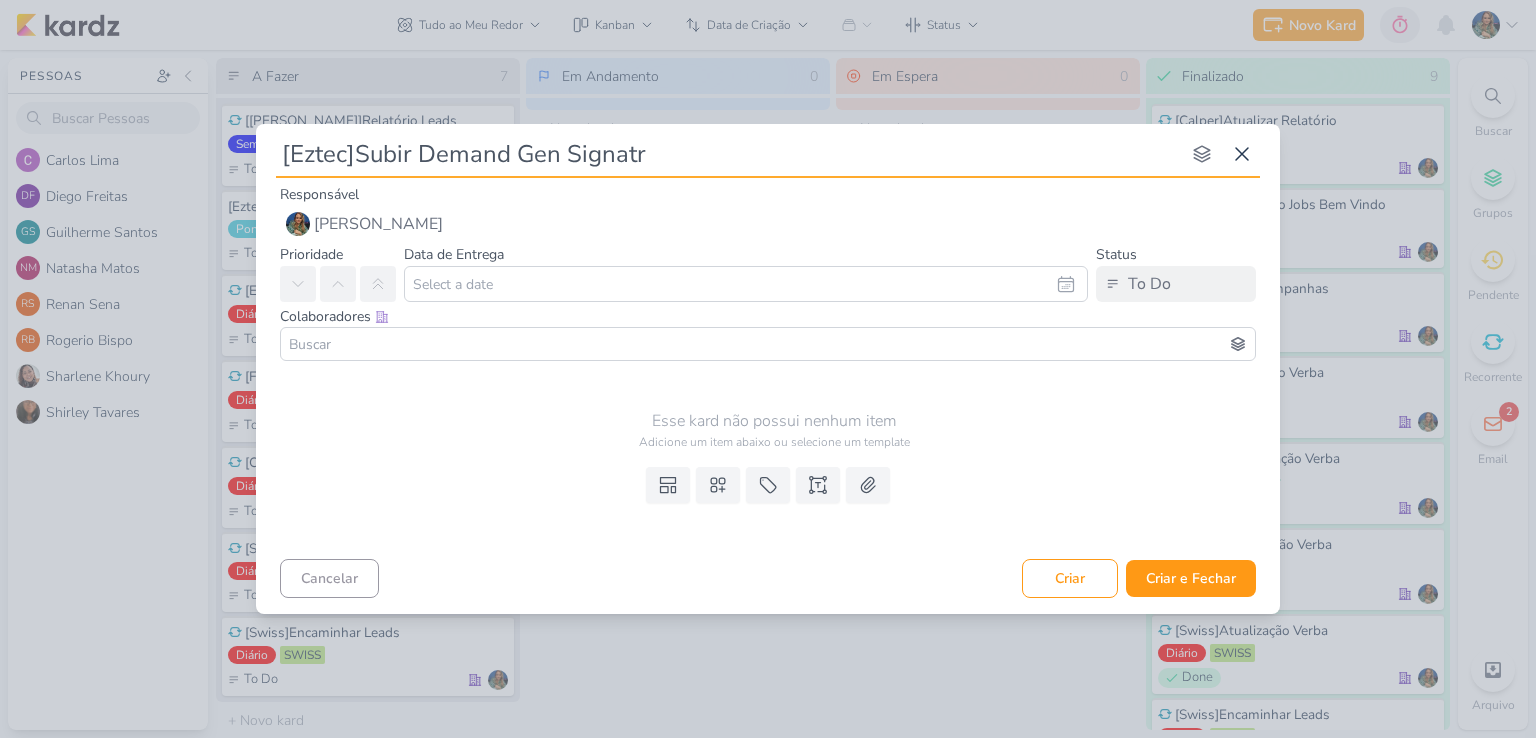 type on "[Eztec]Subir Demand Gen Signat" 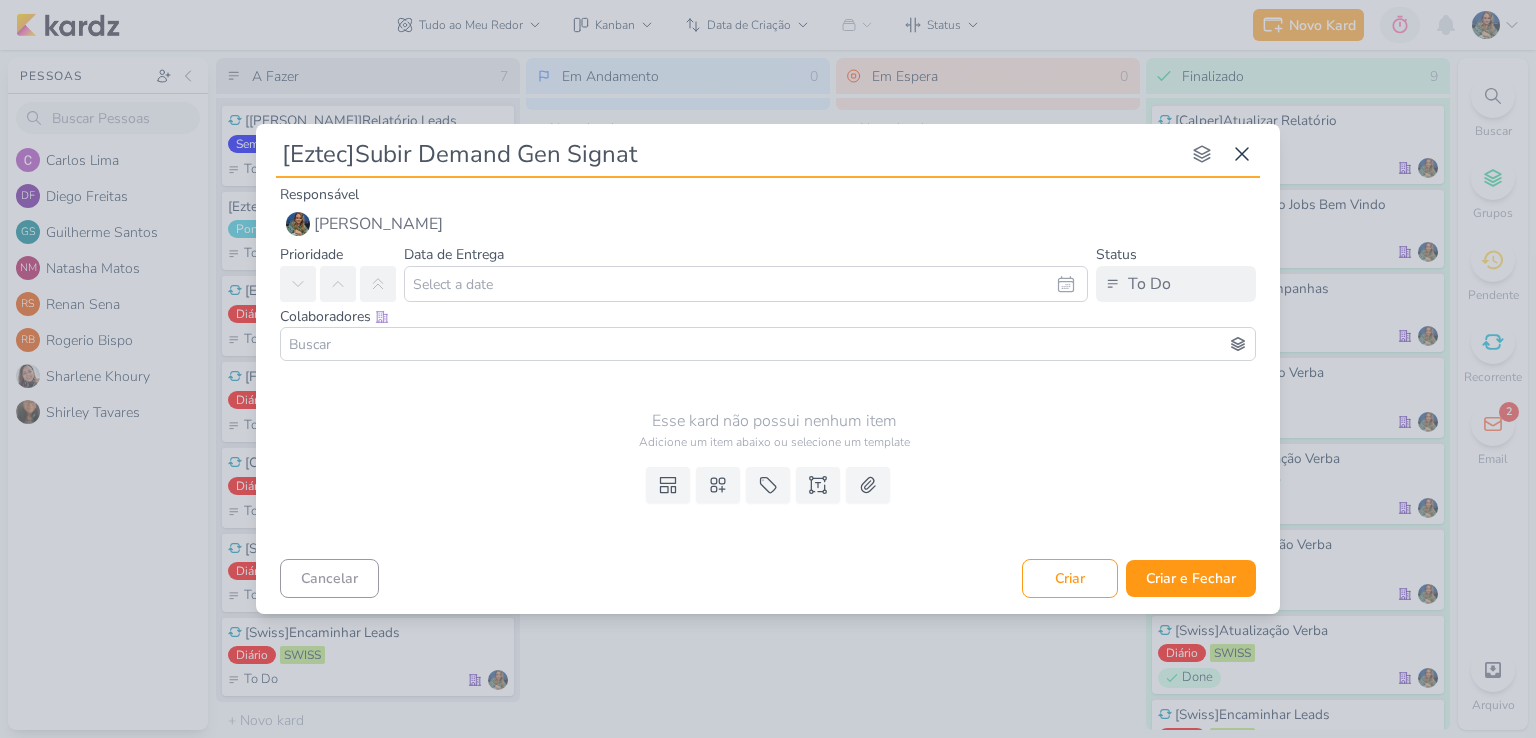 type 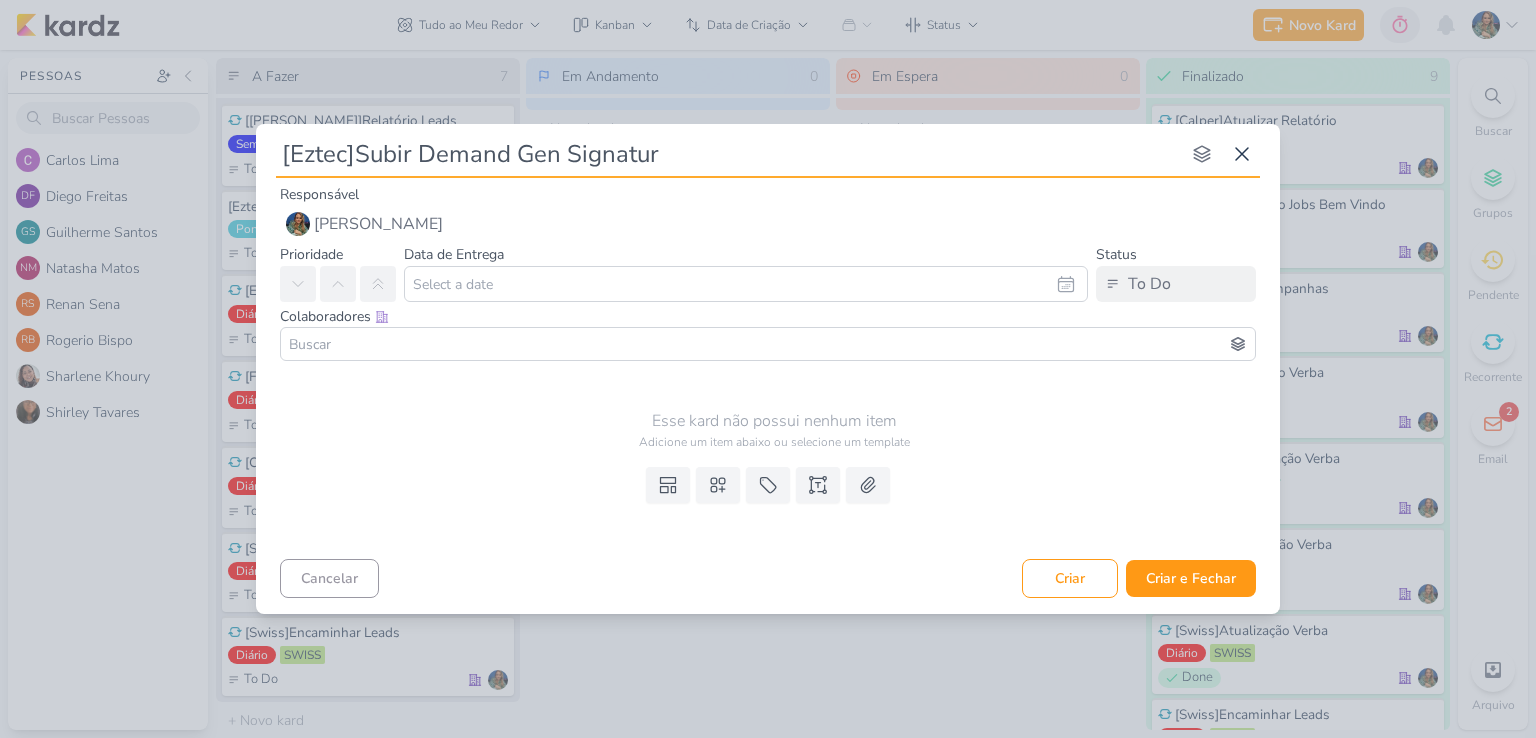 type on "[Eztec]Subir Demand Gen Signature" 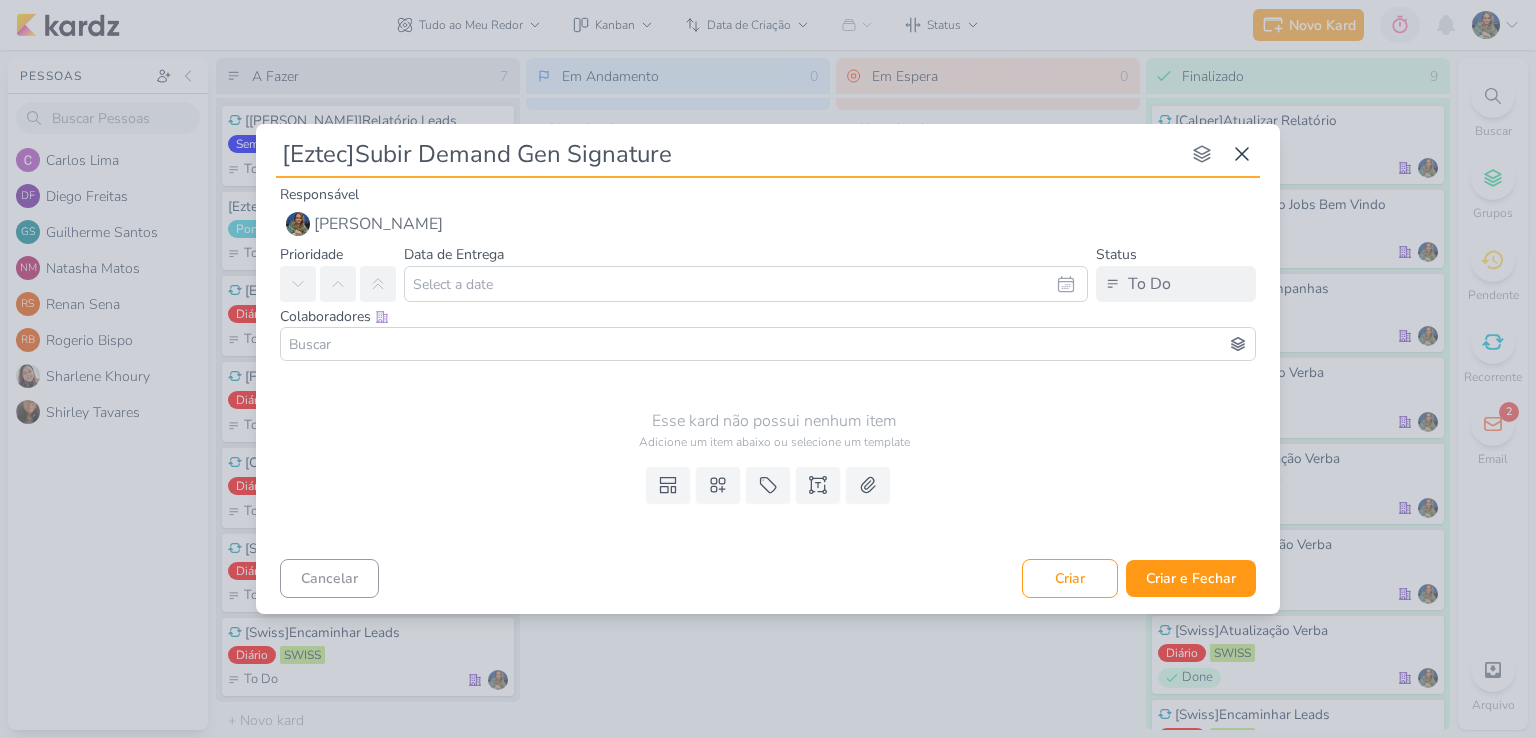 type 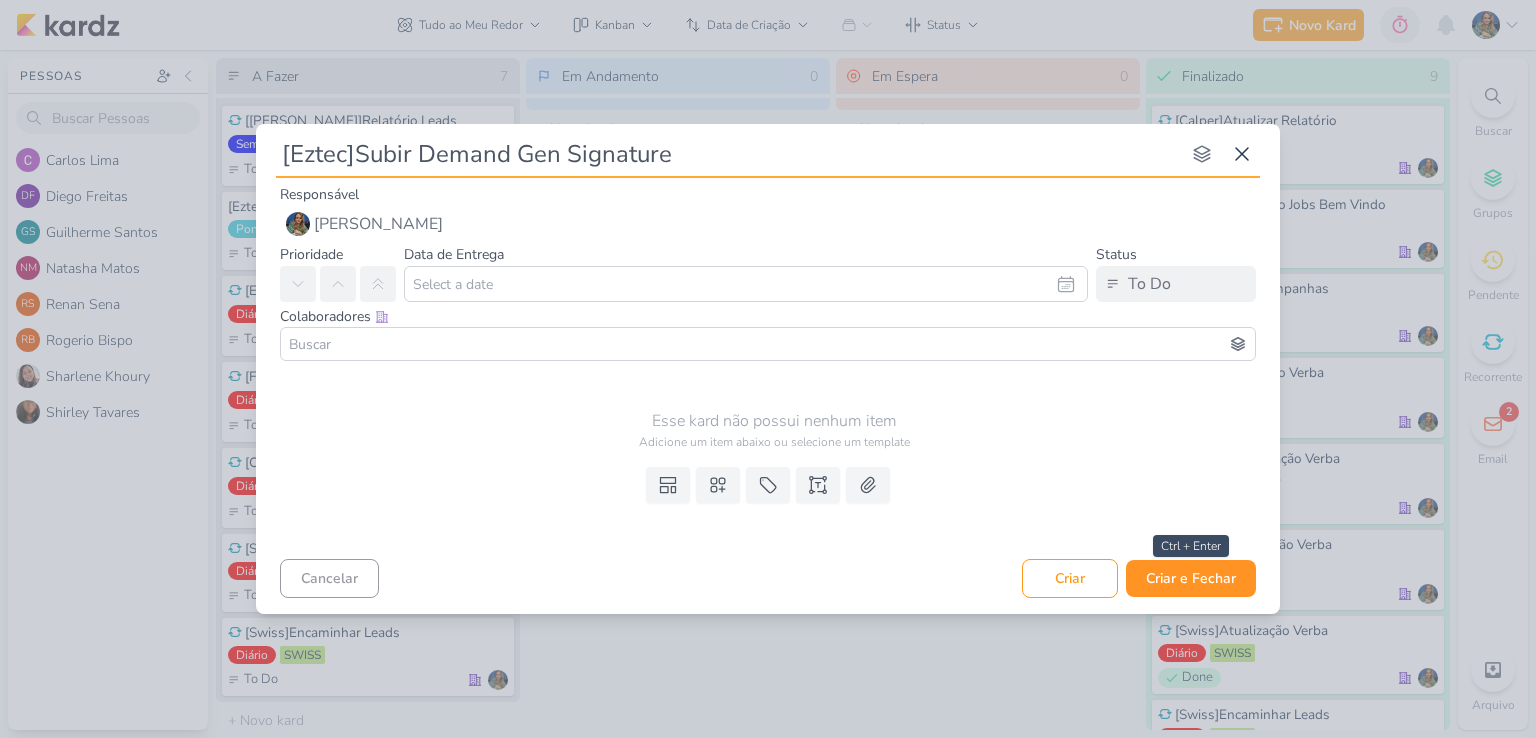 type on "[Eztec]Subir Demand Gen Signature" 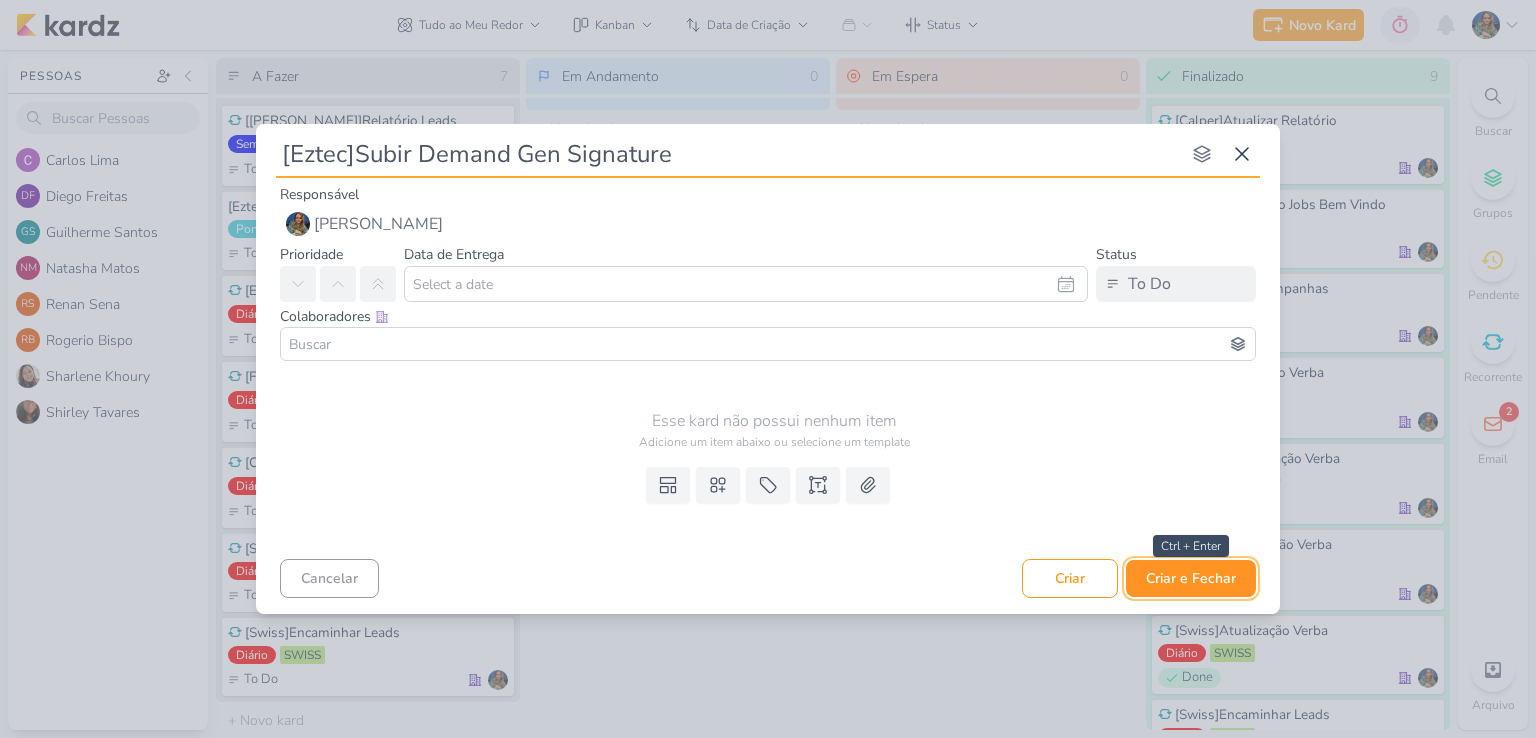 click on "Criar e Fechar" at bounding box center [1191, 578] 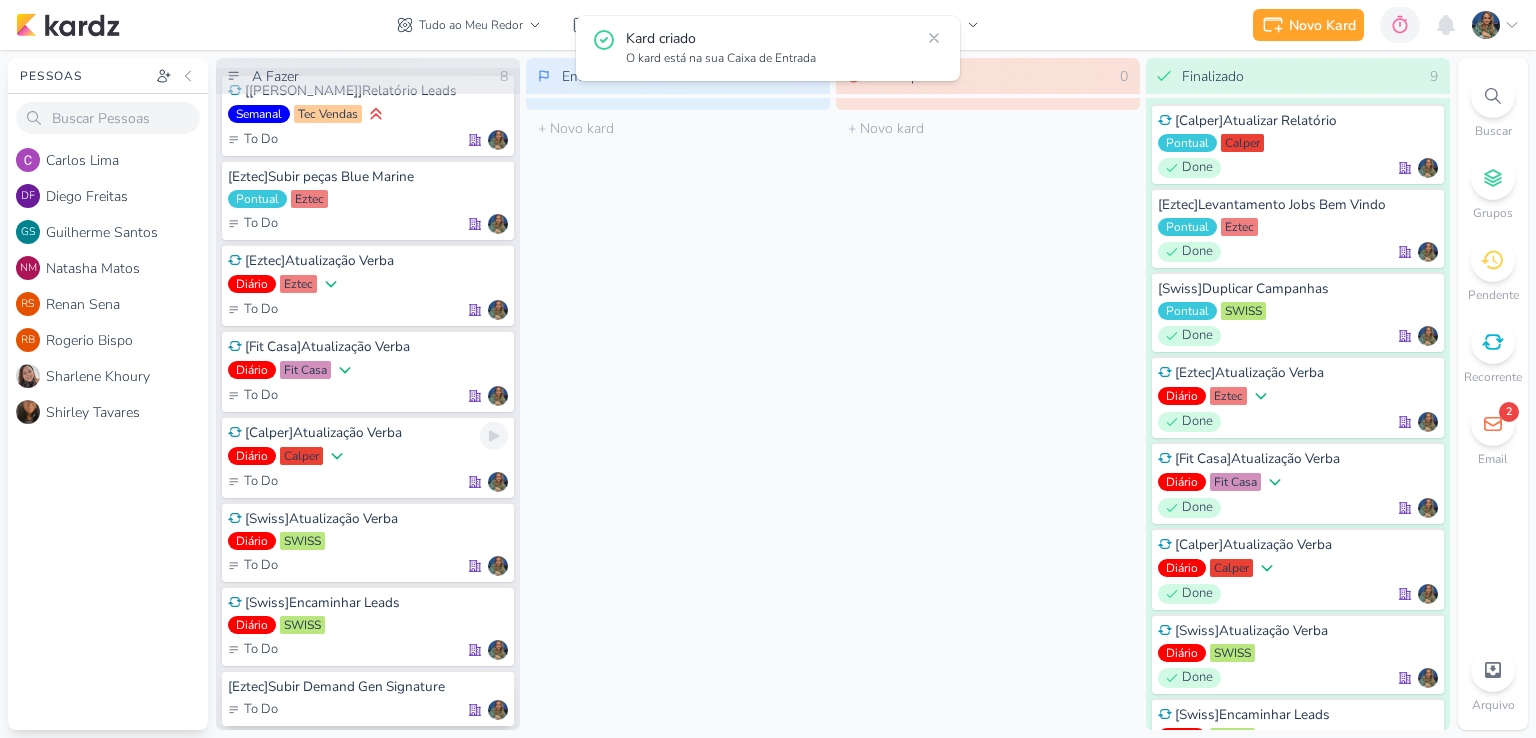 scroll, scrollTop: 65, scrollLeft: 0, axis: vertical 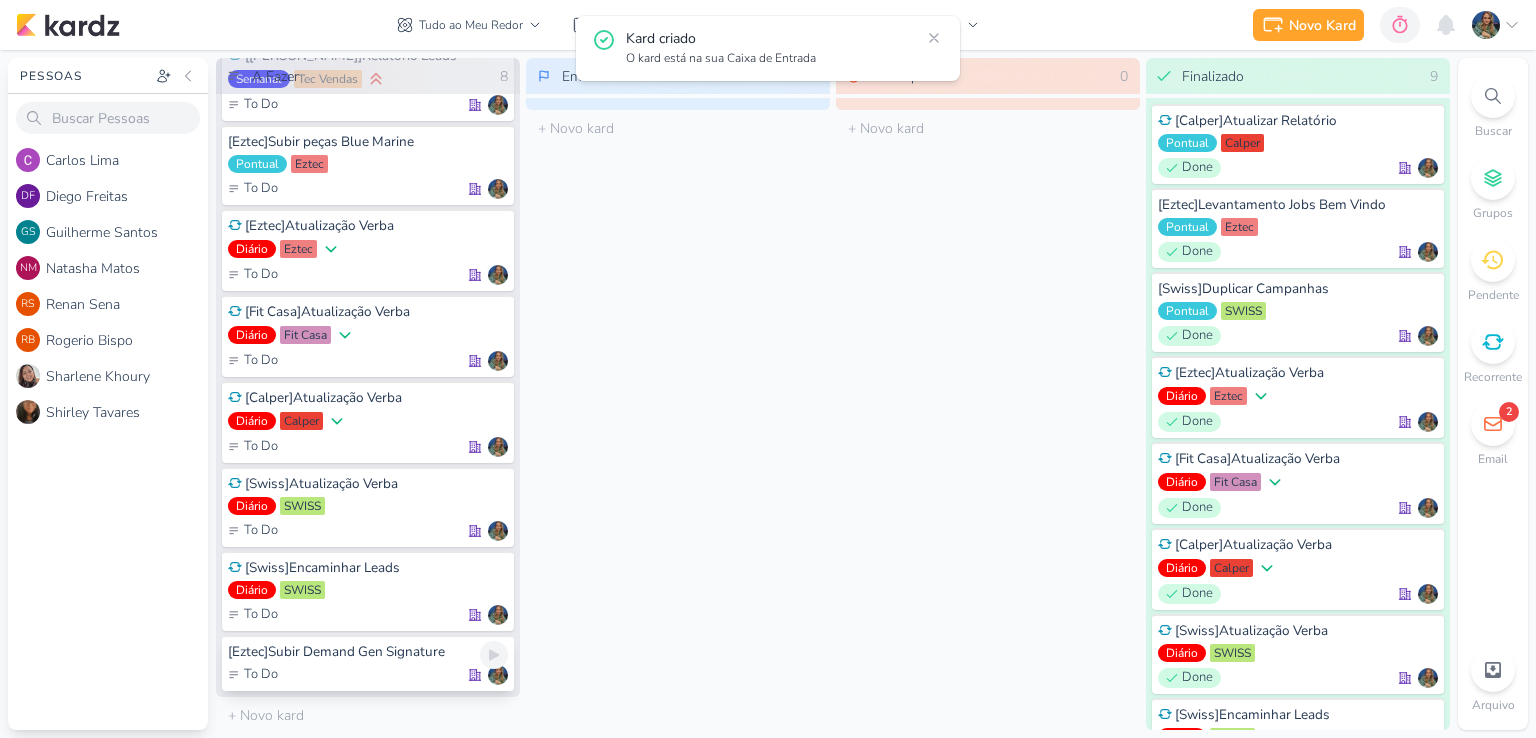click on "[Eztec]Subir Demand Gen Signature" at bounding box center [368, 652] 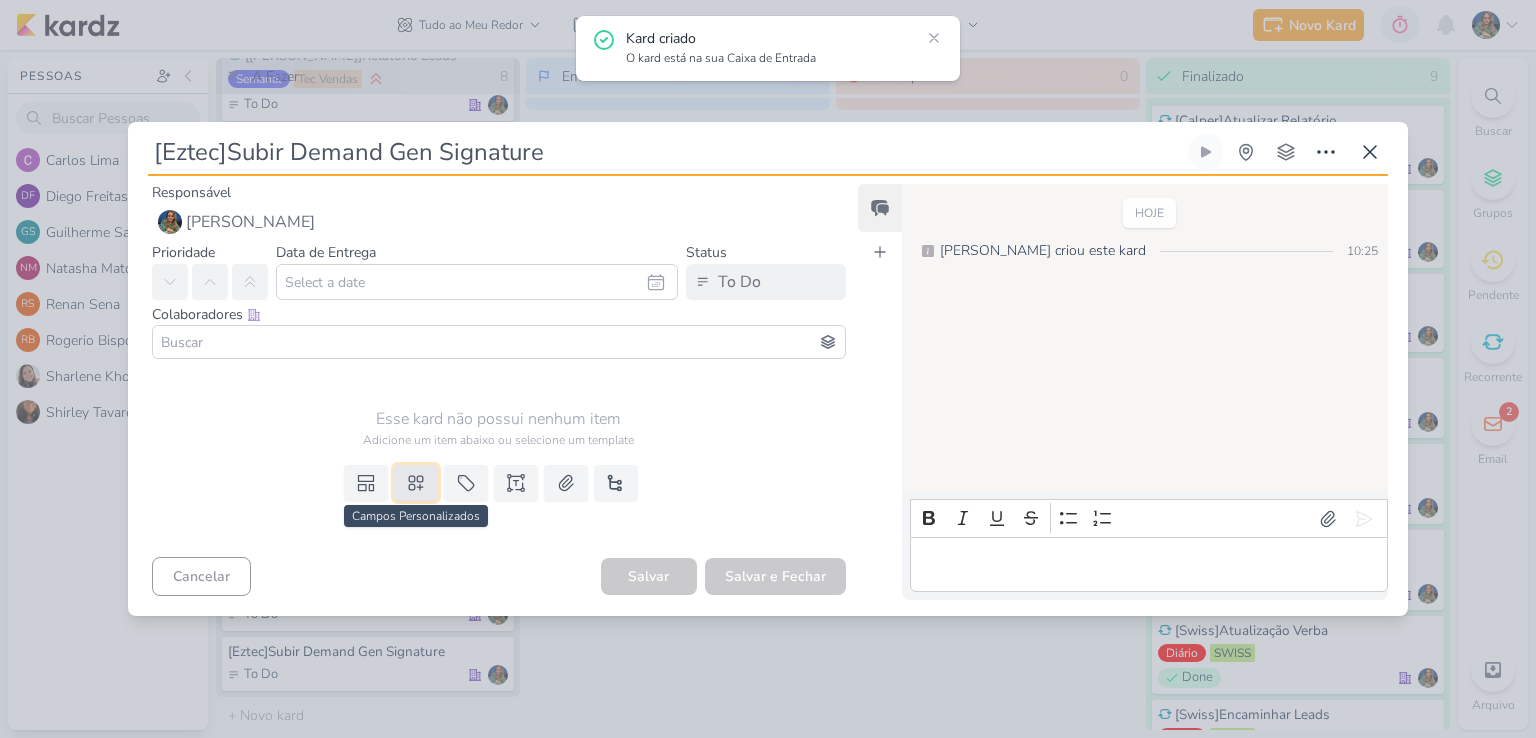 click 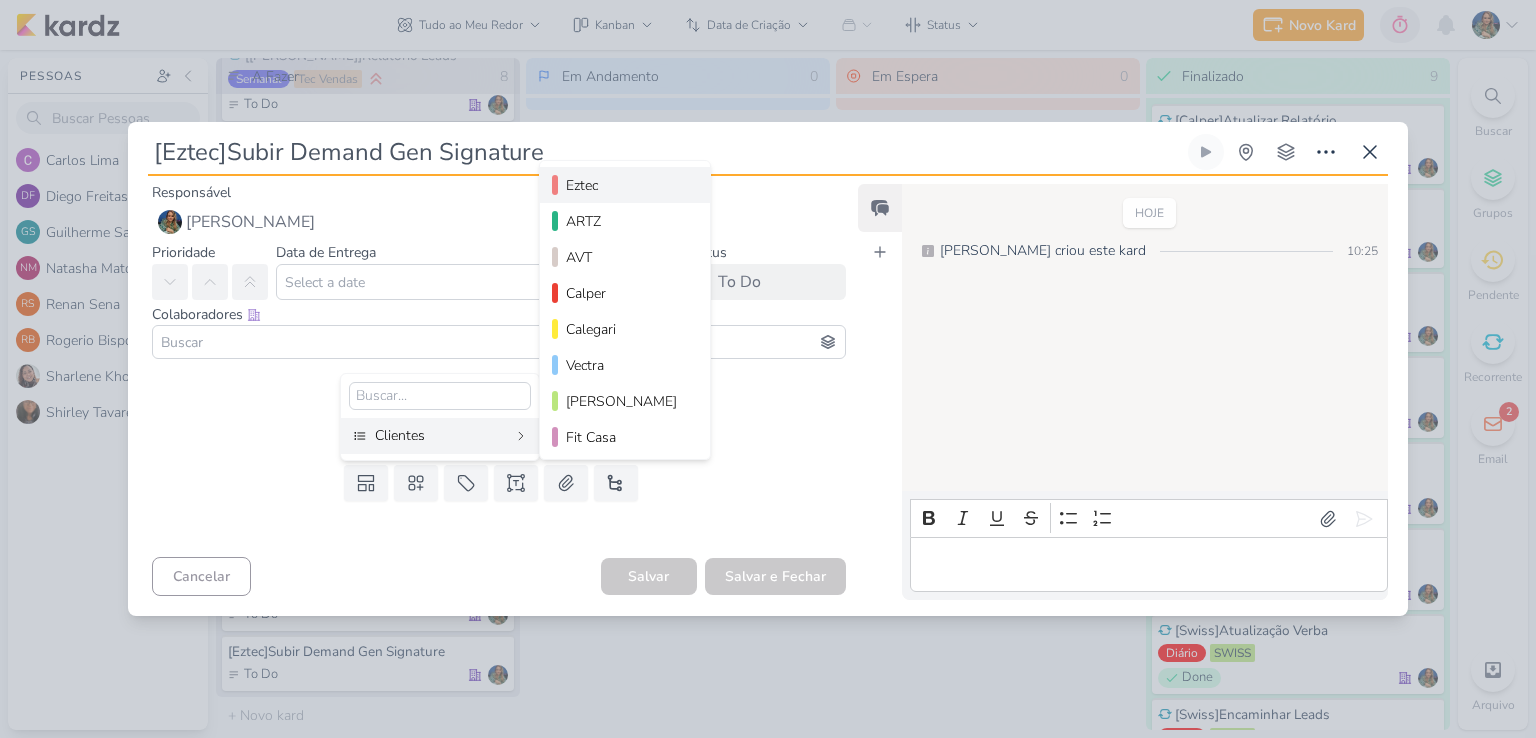 click on "Eztec" at bounding box center [626, 185] 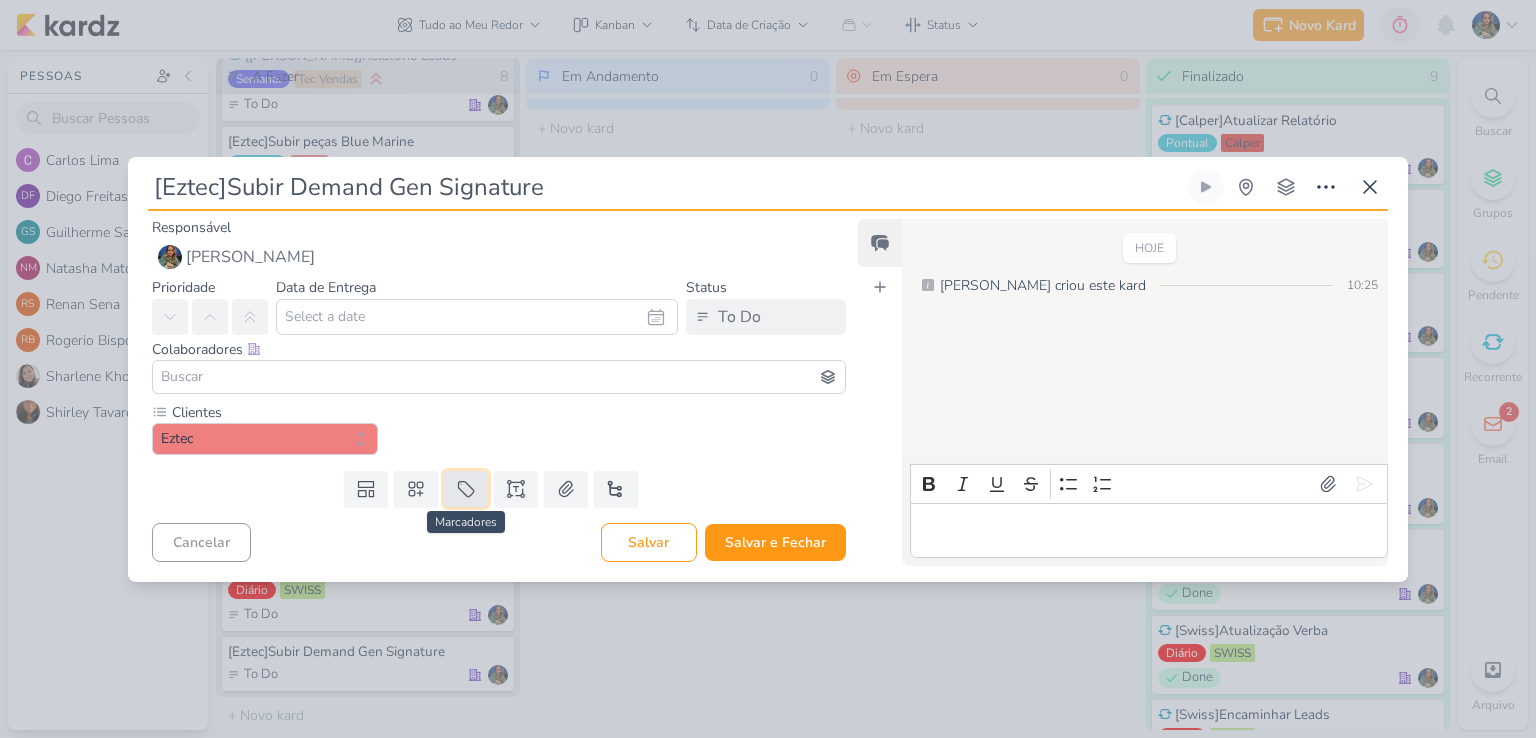 click 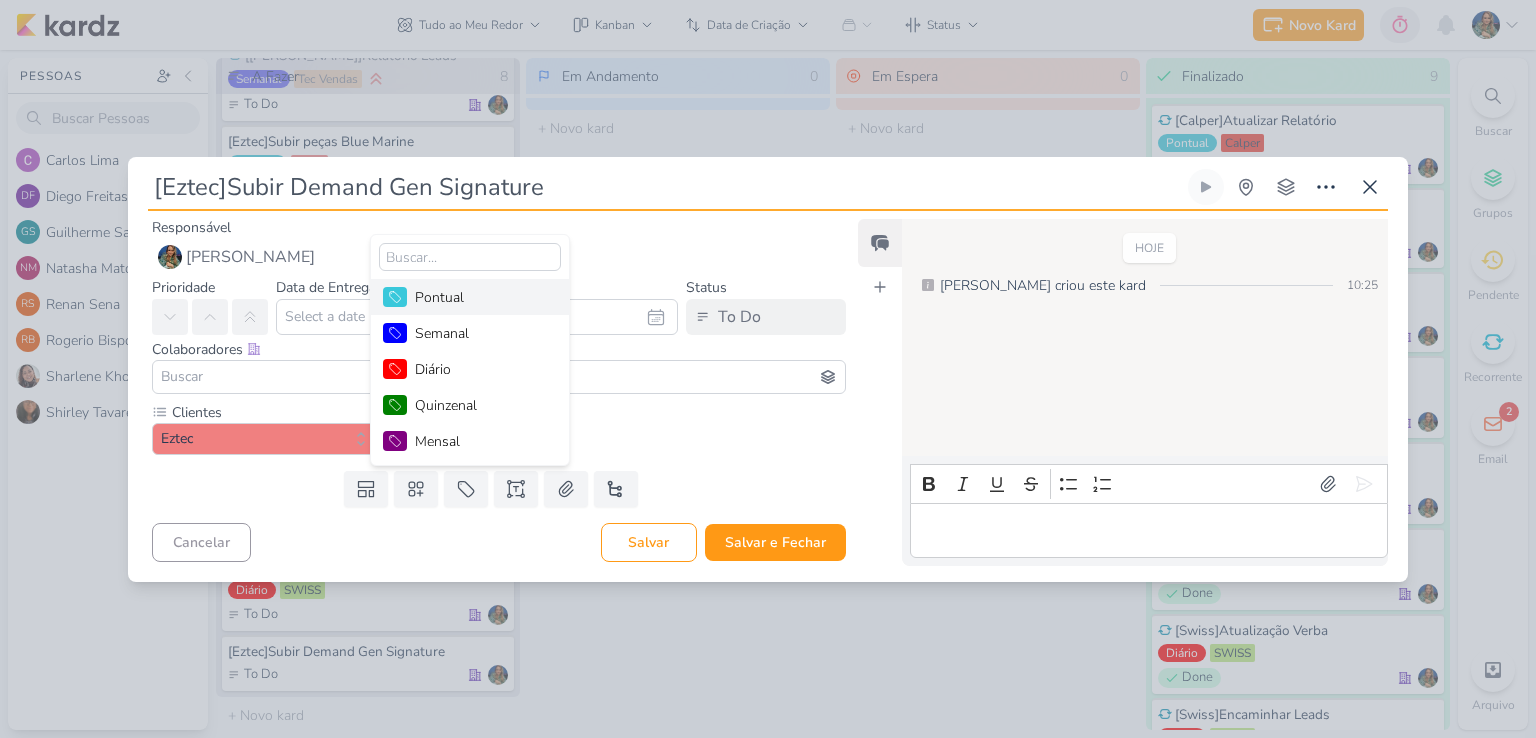 click on "Pontual" at bounding box center (480, 297) 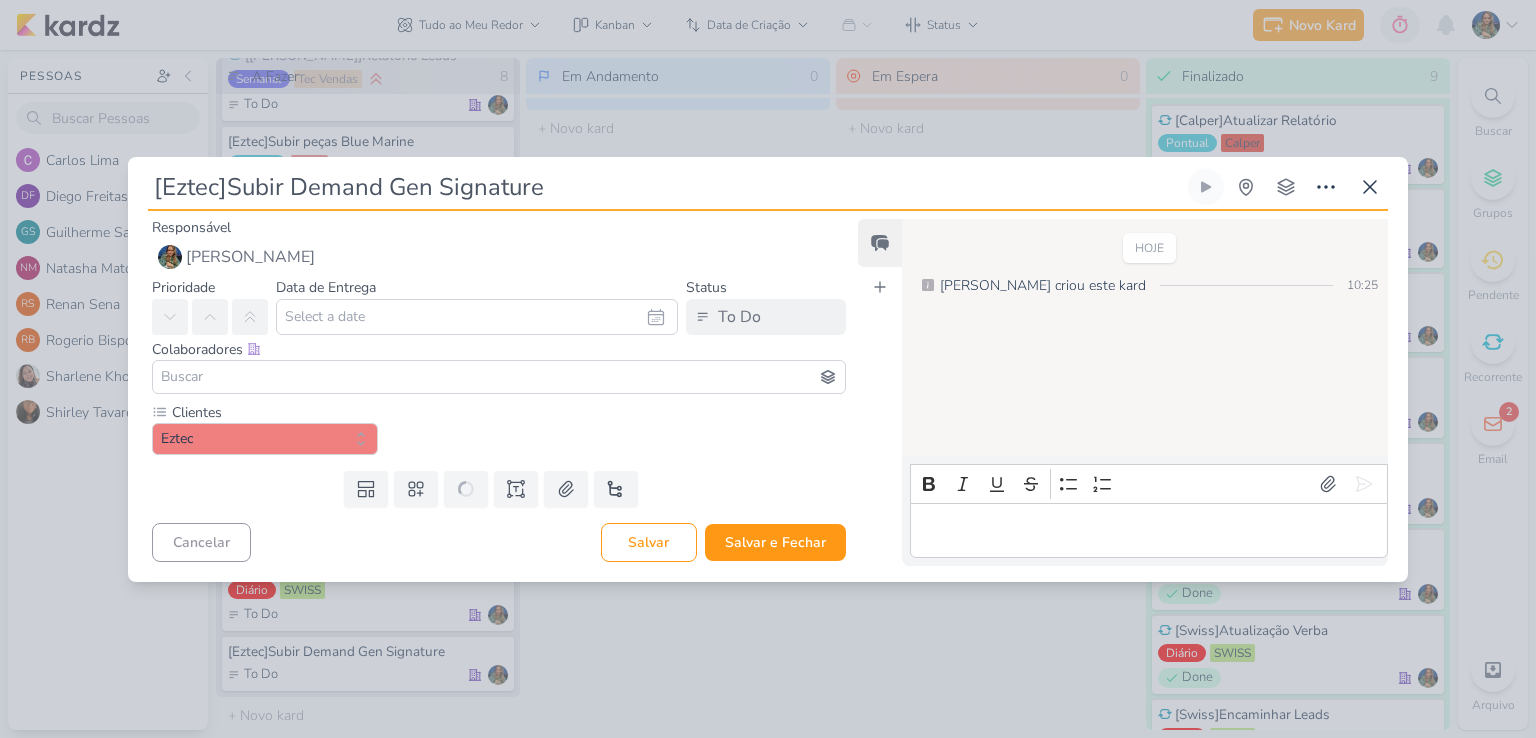 type 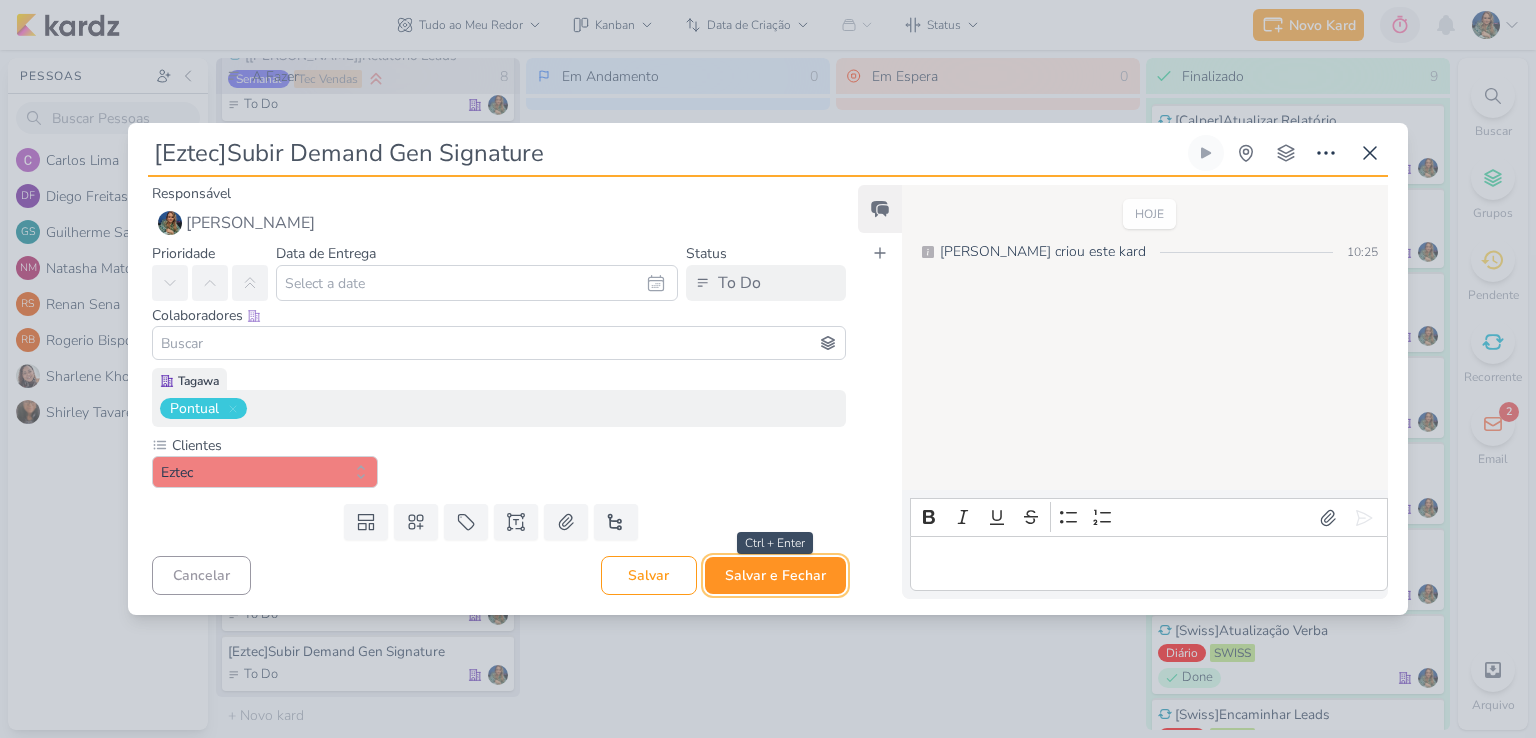click on "Salvar e Fechar" at bounding box center (775, 575) 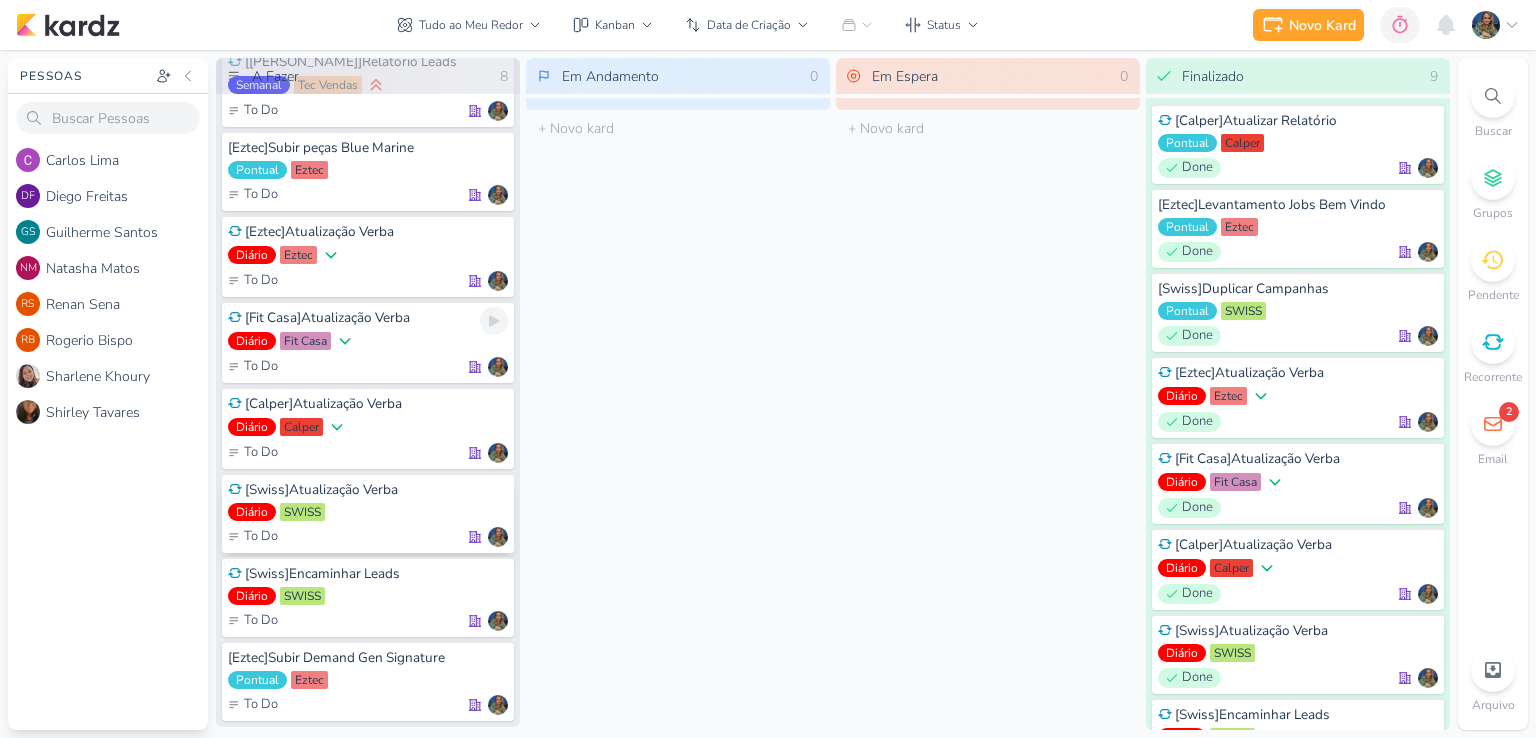 scroll, scrollTop: 89, scrollLeft: 0, axis: vertical 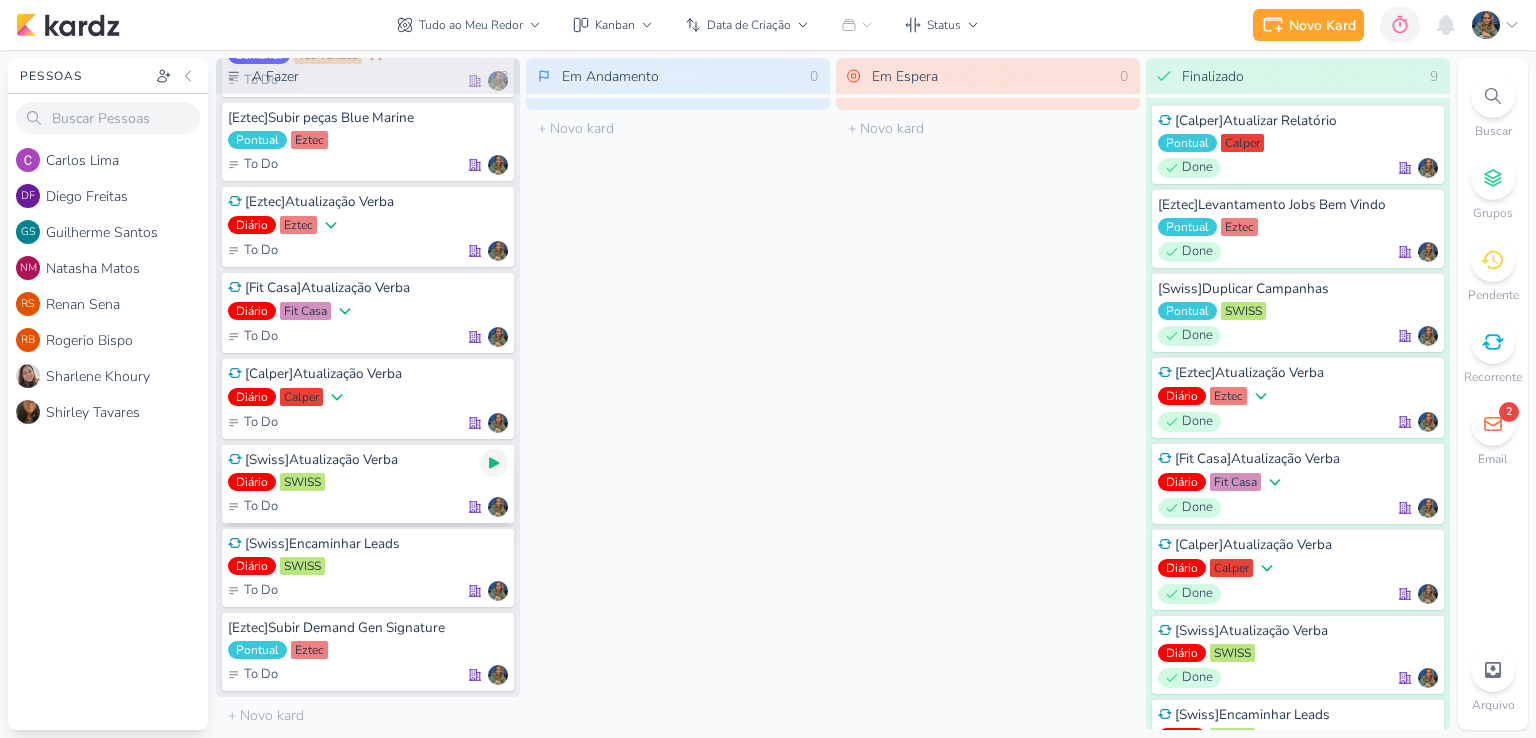 click 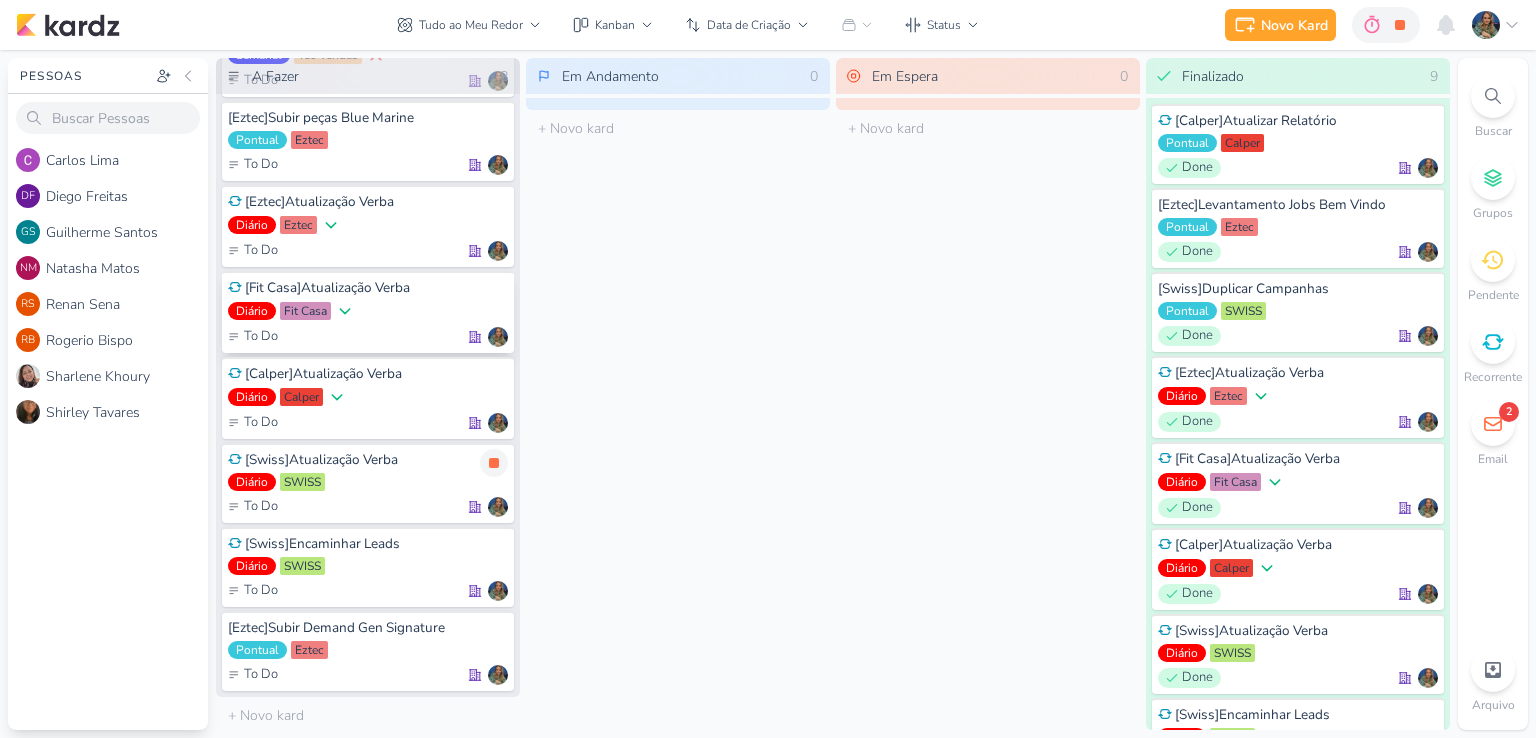 scroll, scrollTop: 0, scrollLeft: 0, axis: both 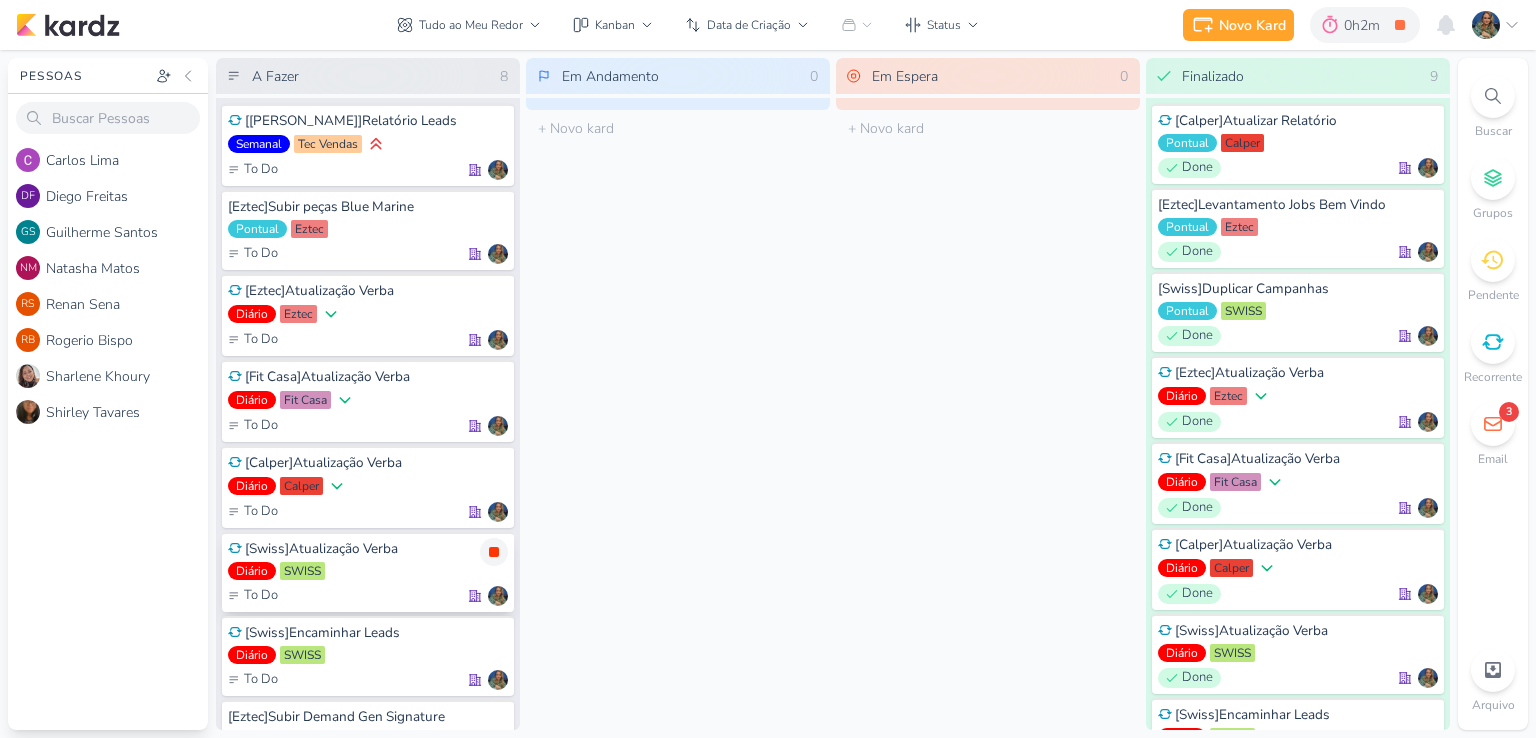 click 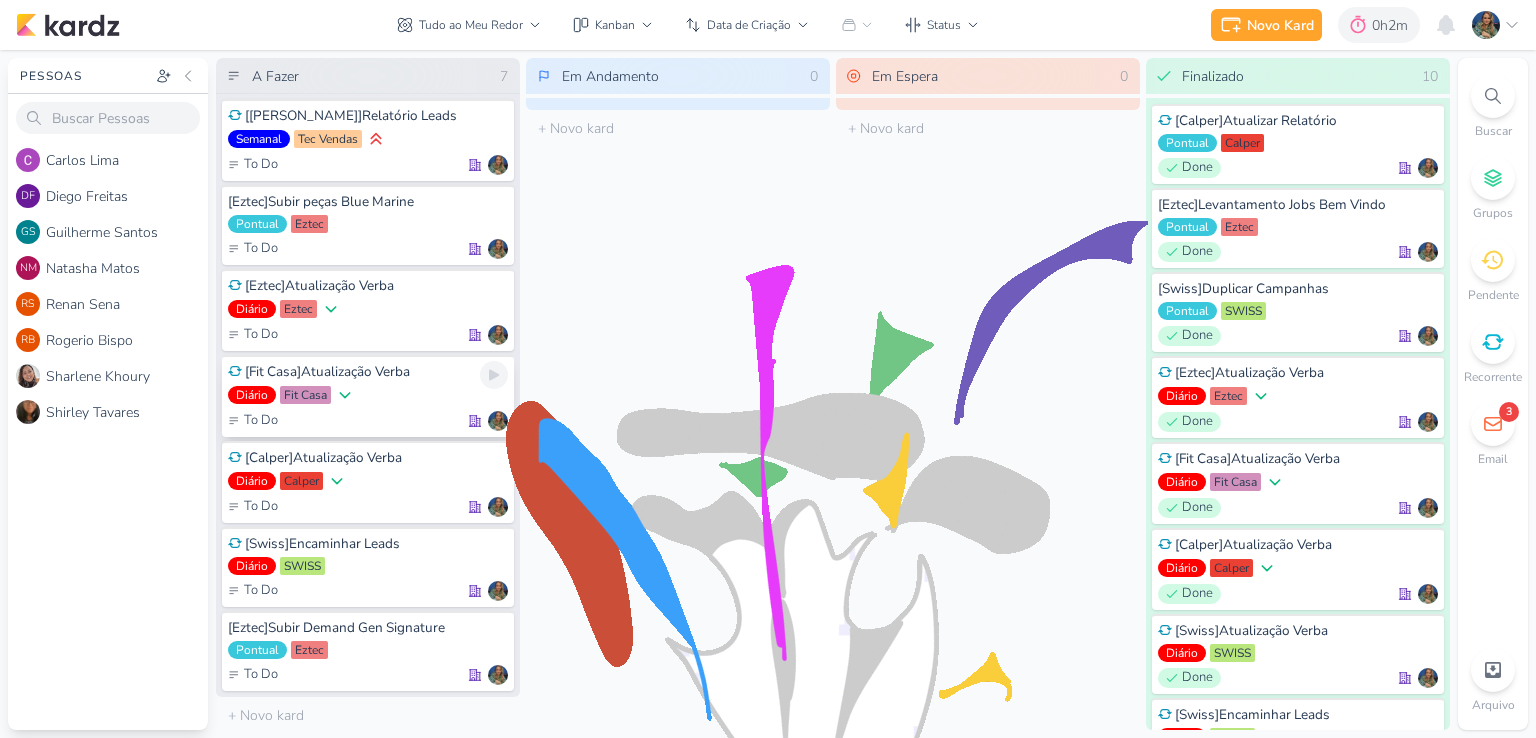 scroll, scrollTop: 6, scrollLeft: 0, axis: vertical 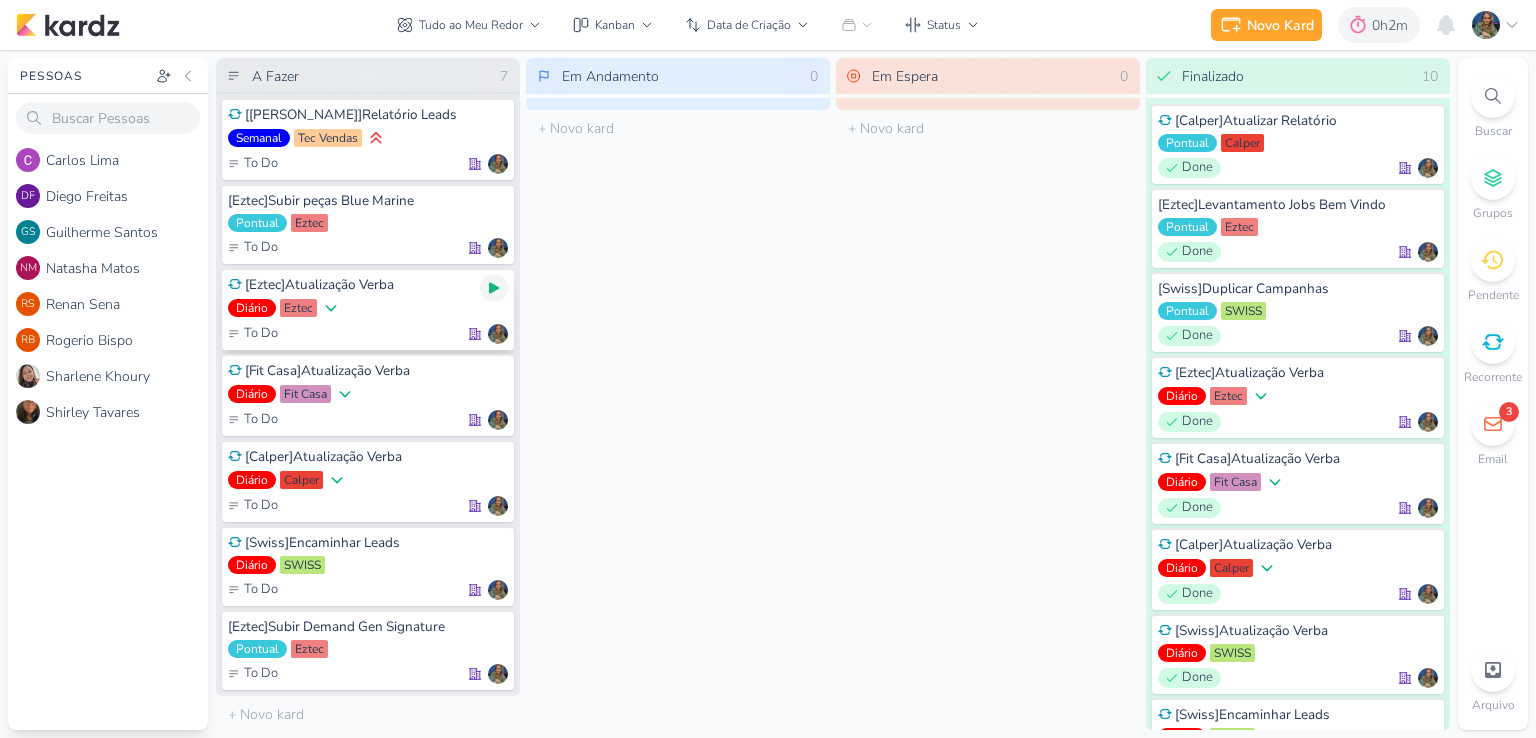 click 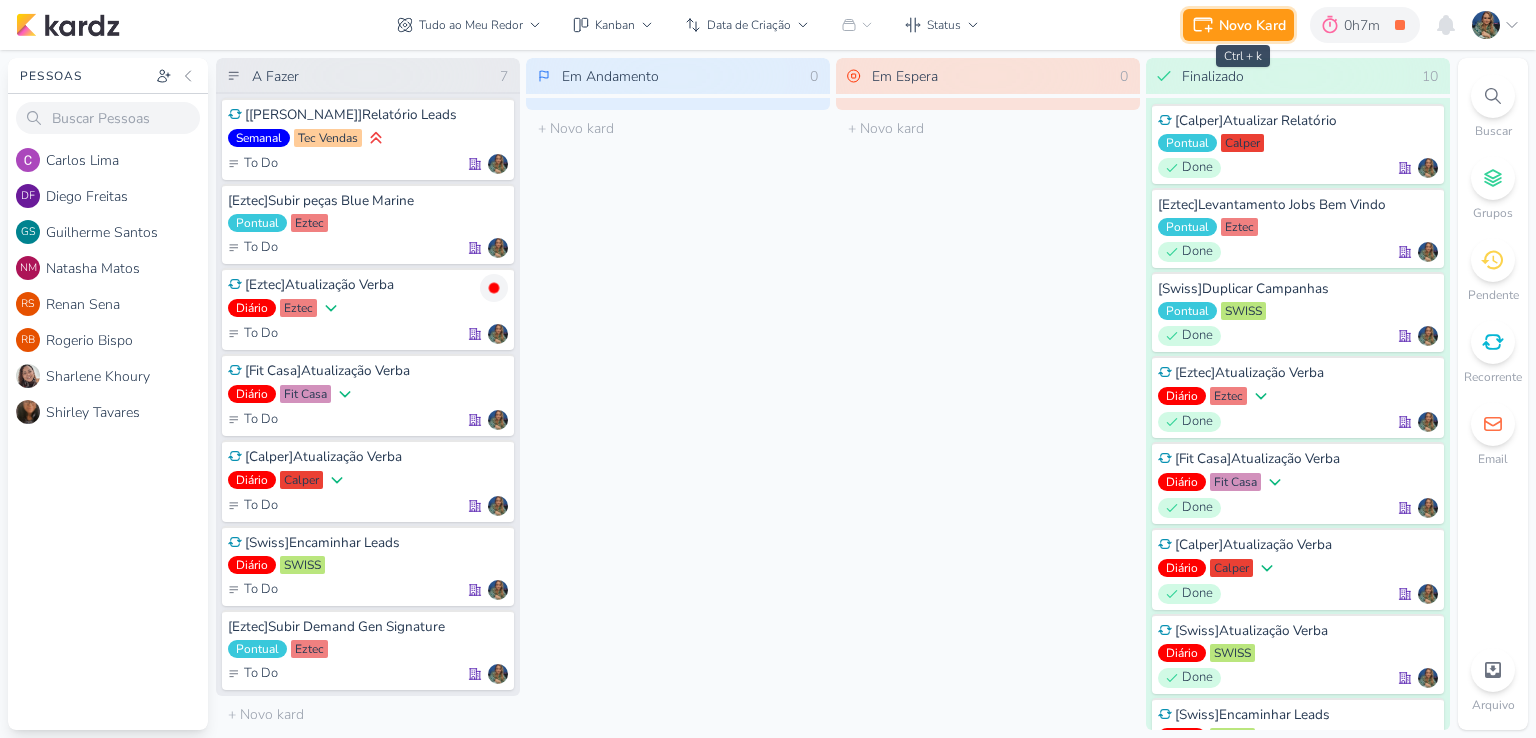 click on "Novo Kard" at bounding box center [1252, 25] 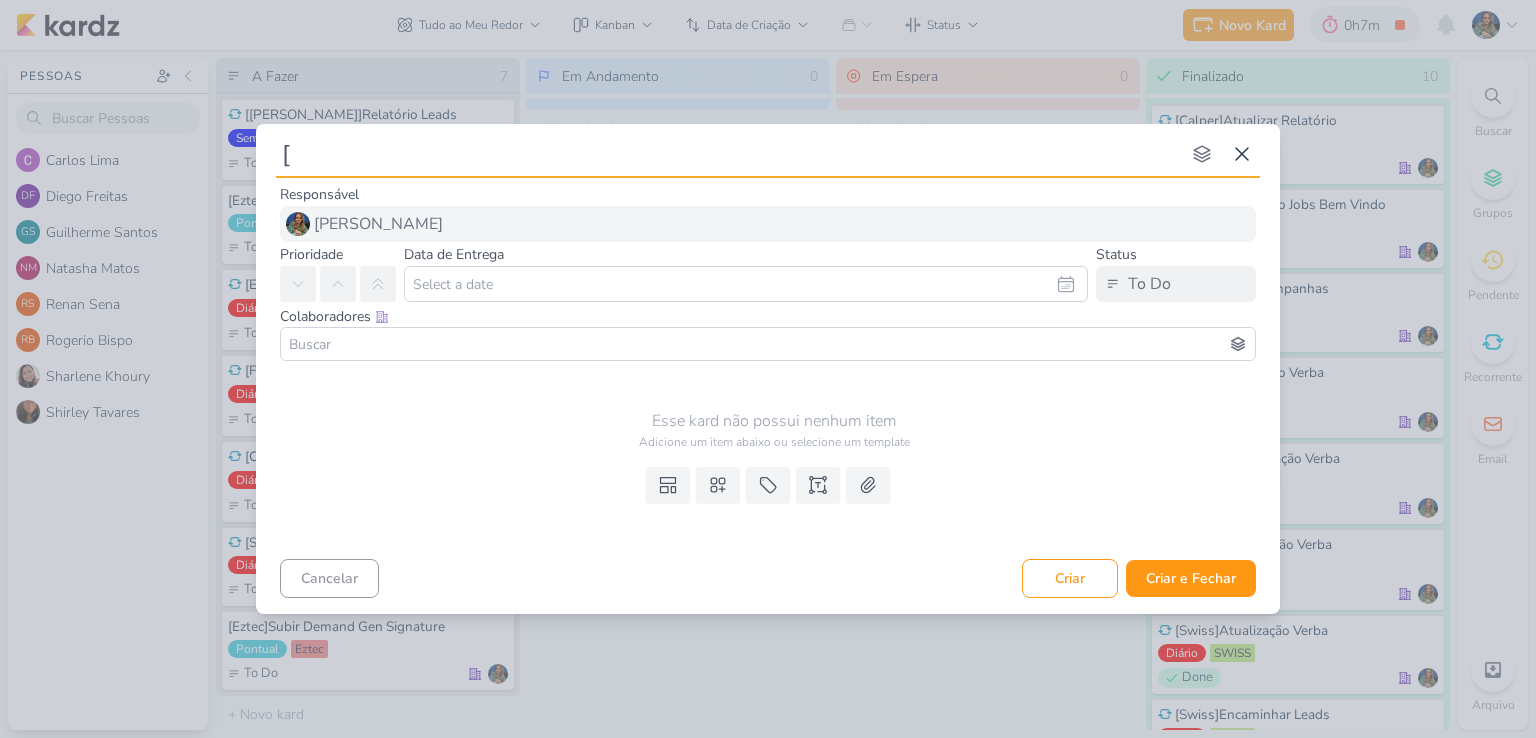 type on "[C" 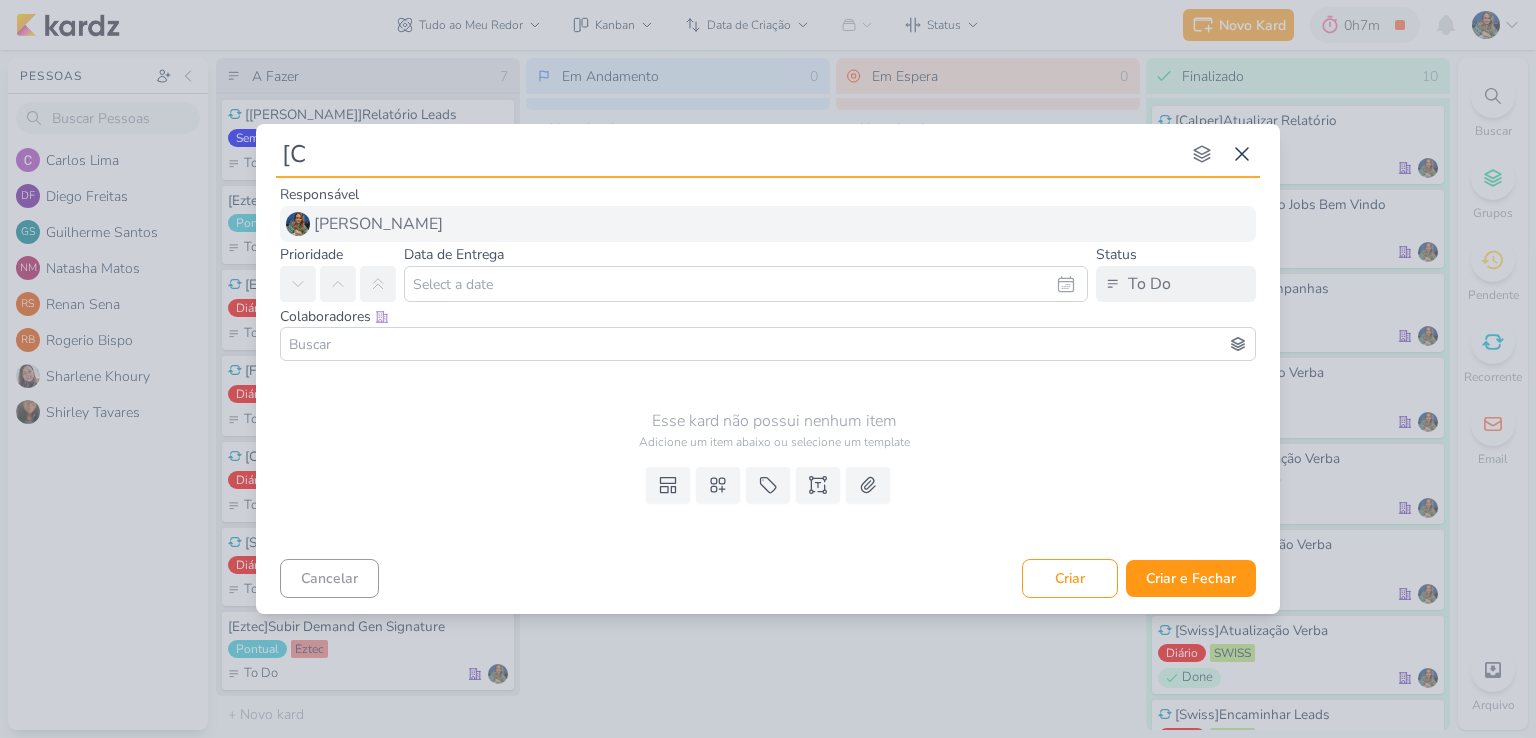 type 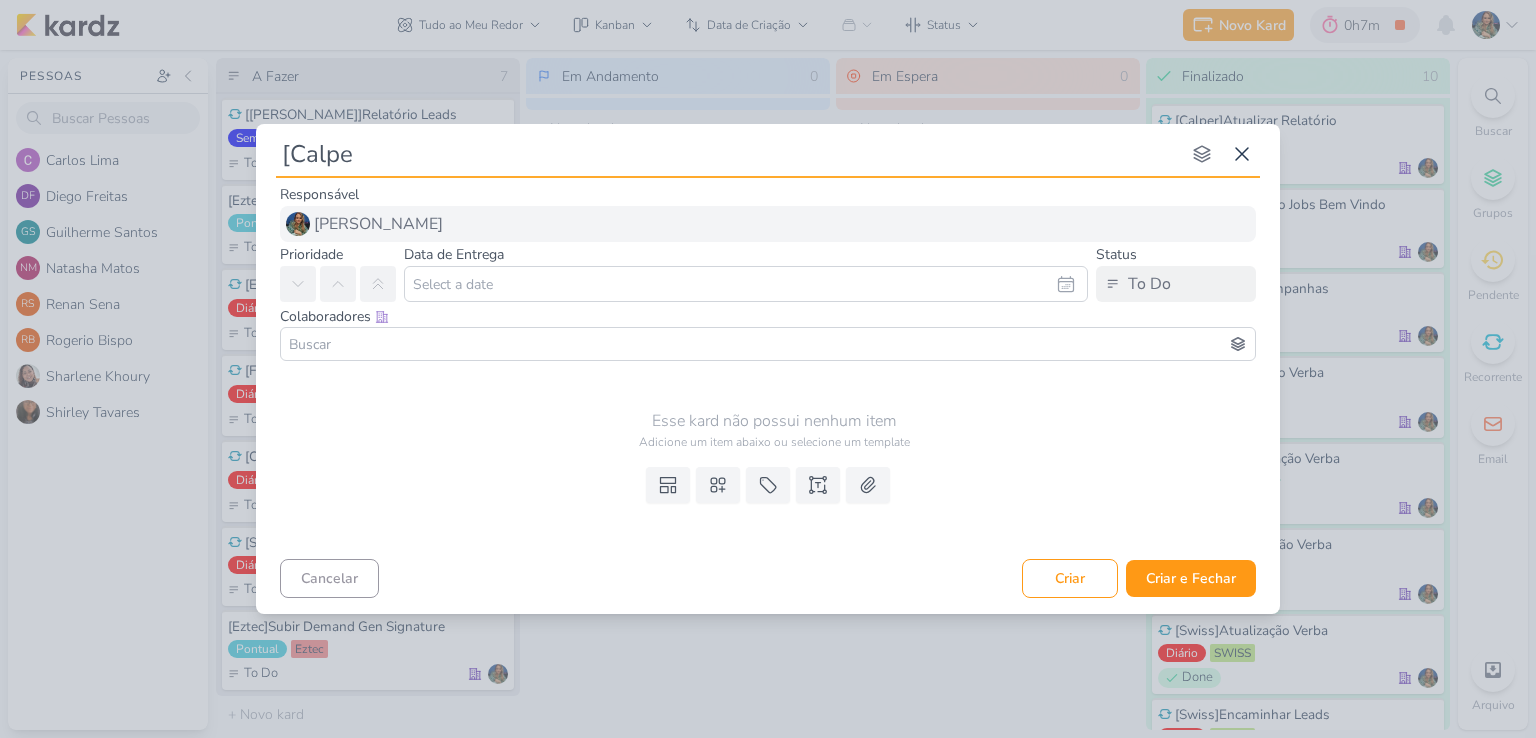 type on "[Calper" 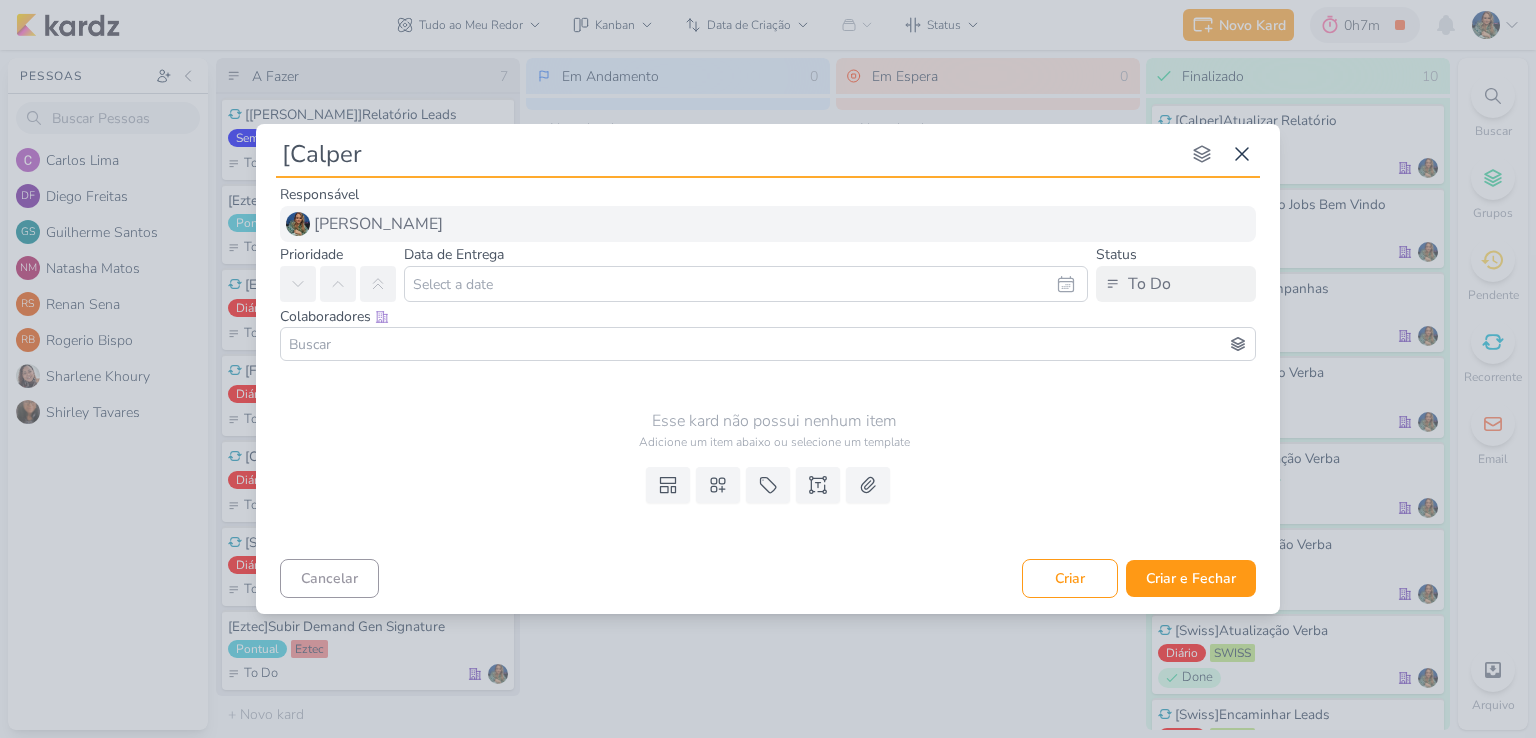 type 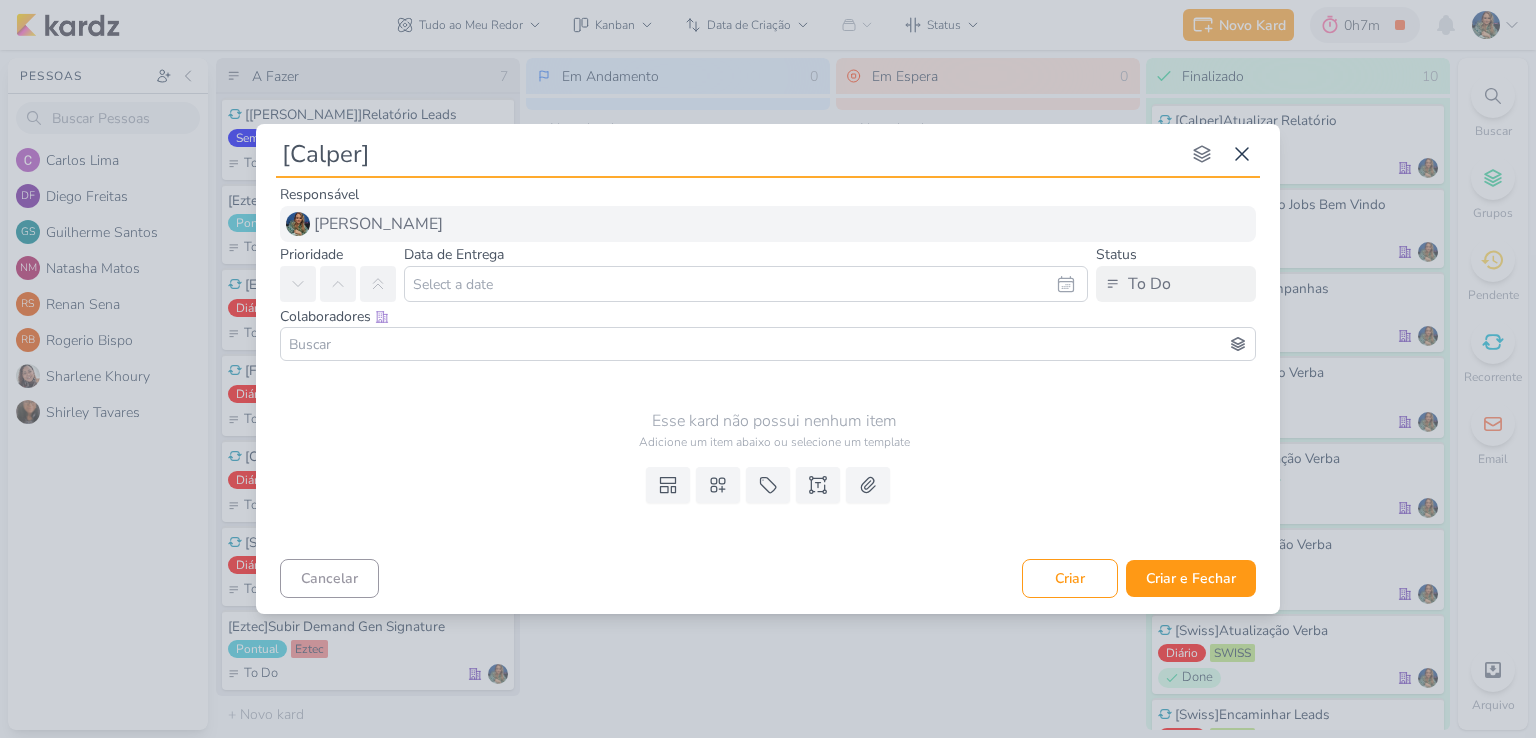 type on "[Calper]S" 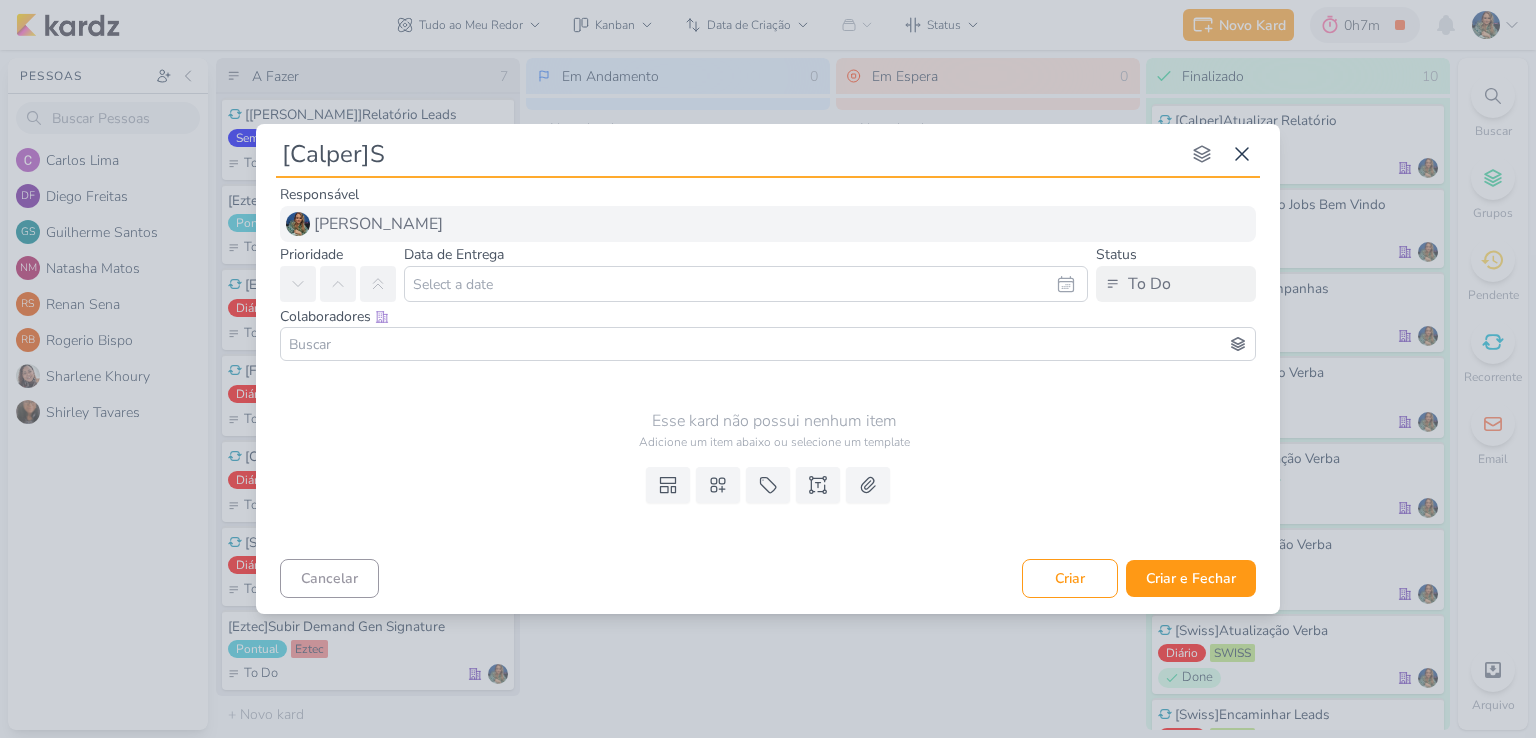 type 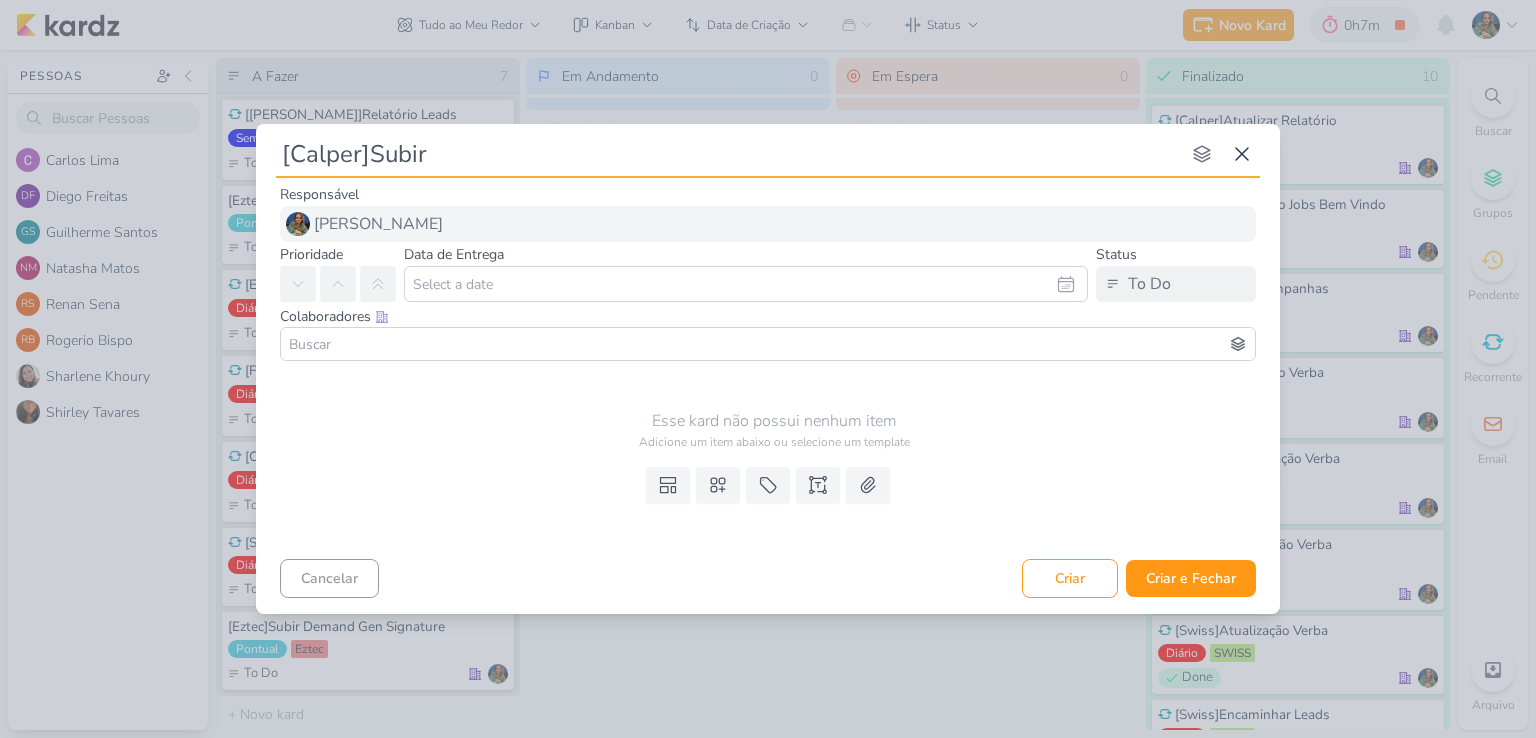type on "[Calper]Subir c" 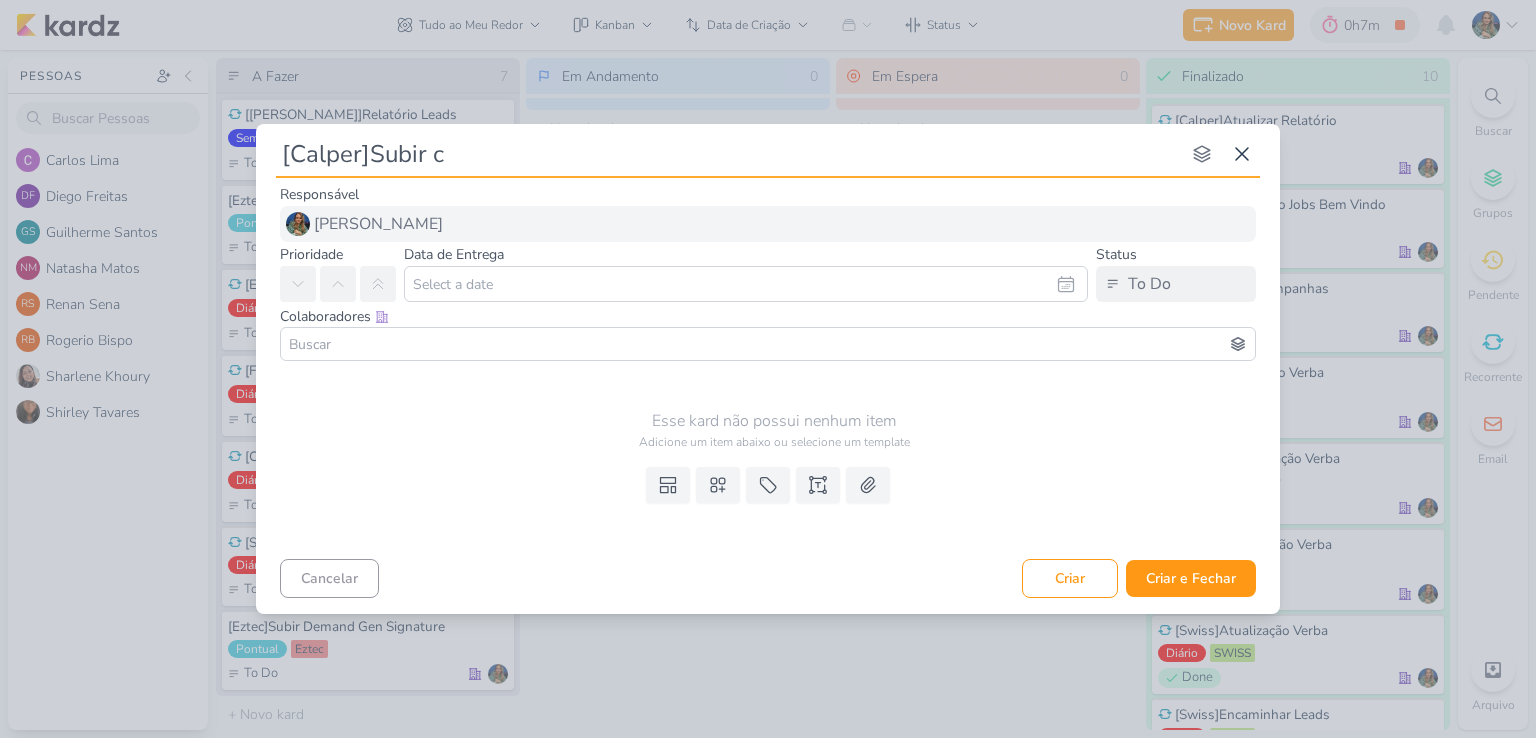 type 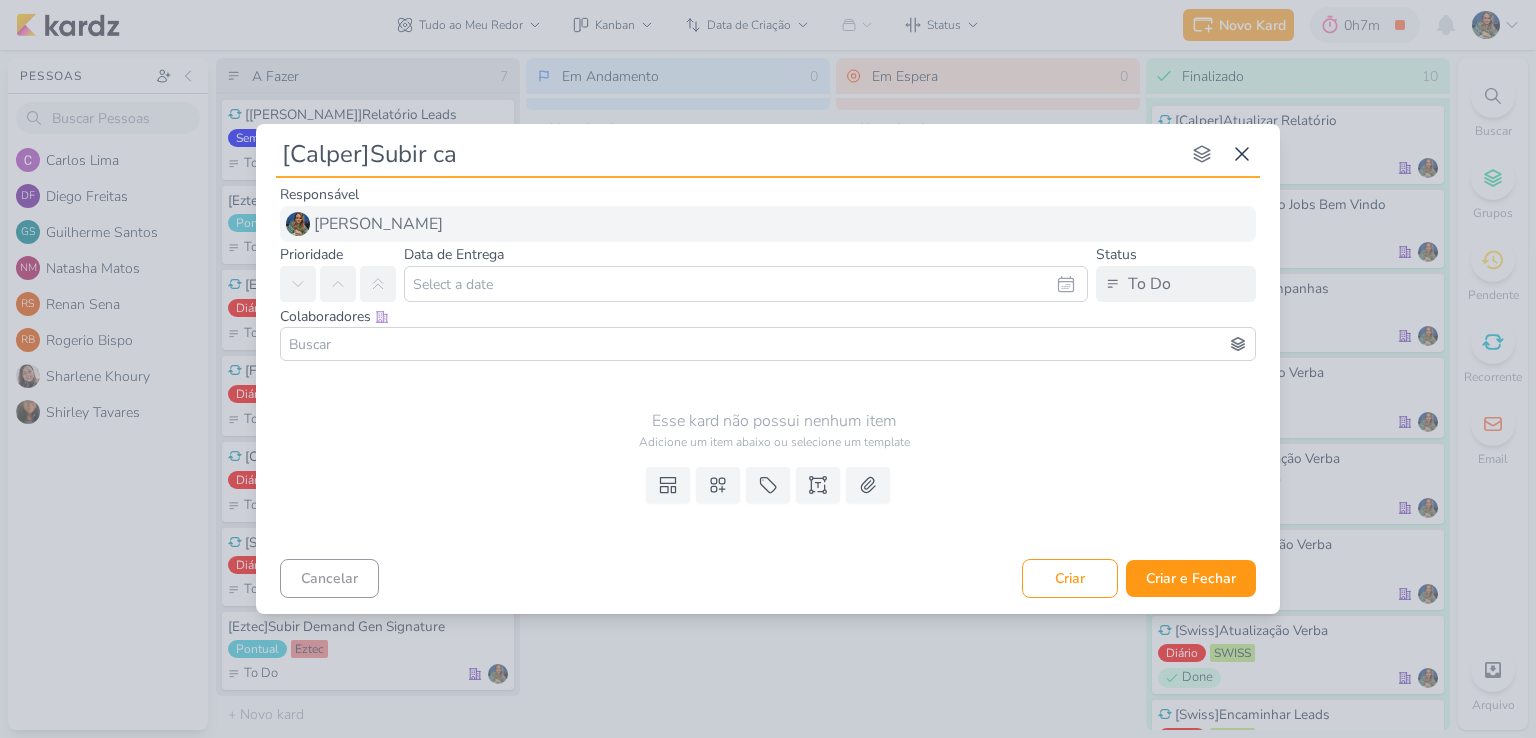 type 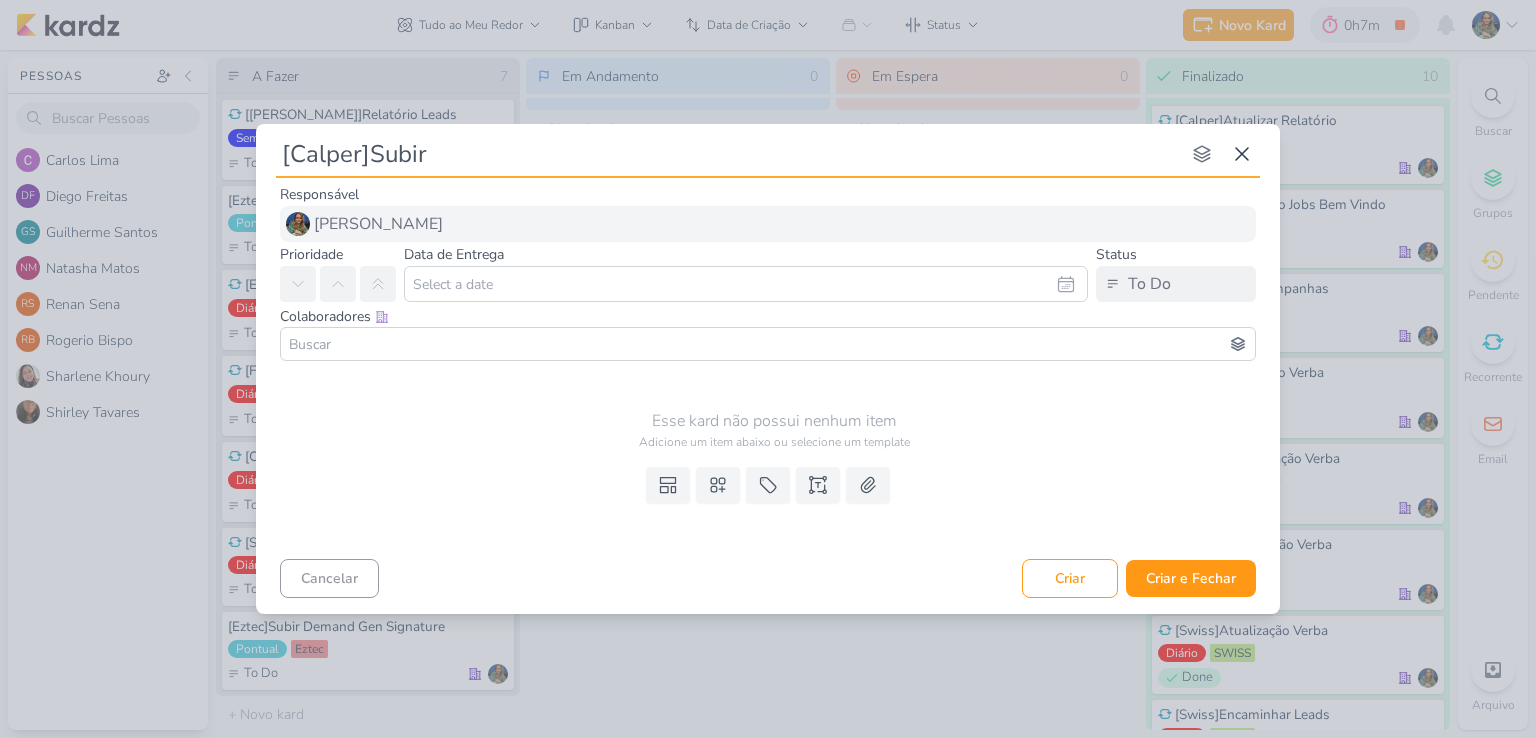 type on "[Calper]Subir" 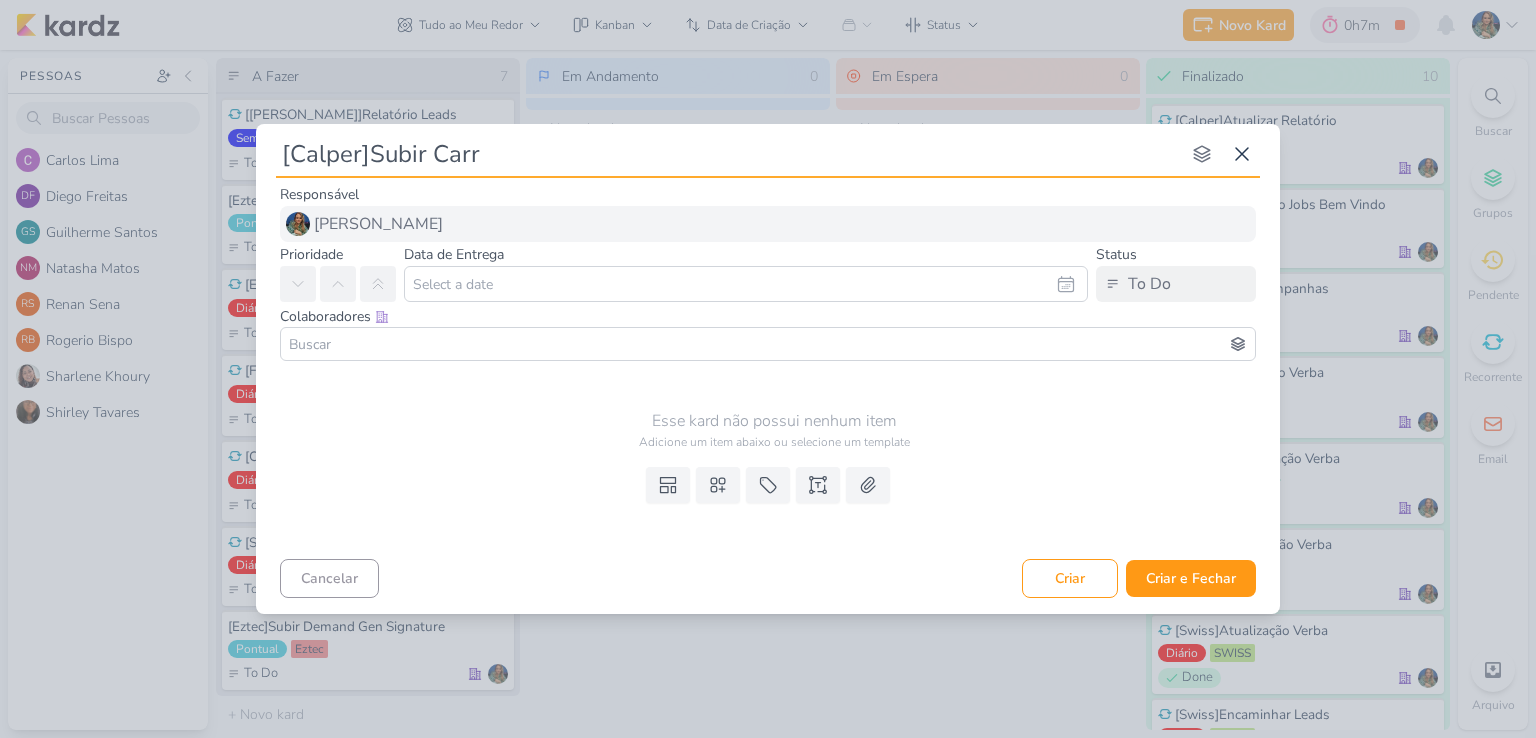 type on "[Calper]Subir Carro" 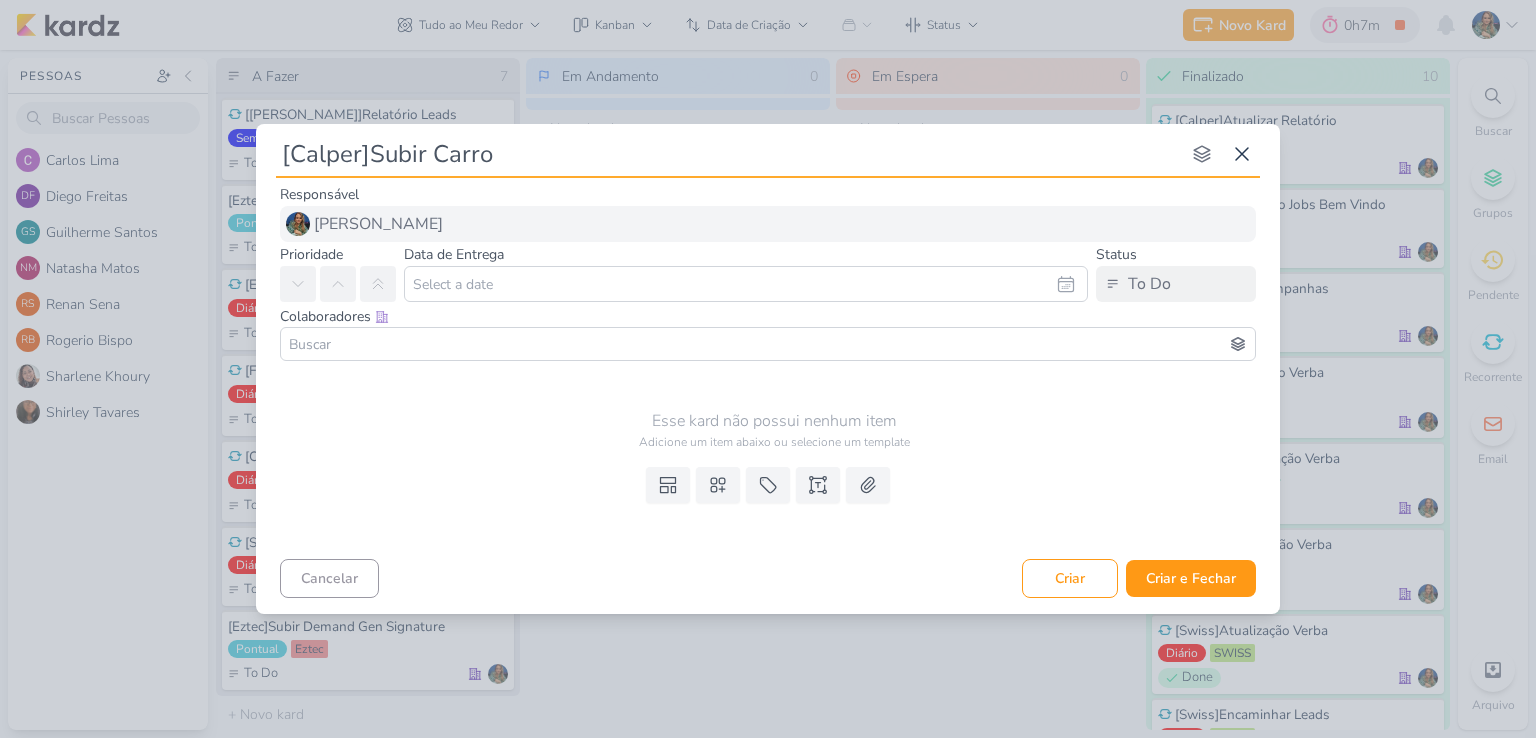 type 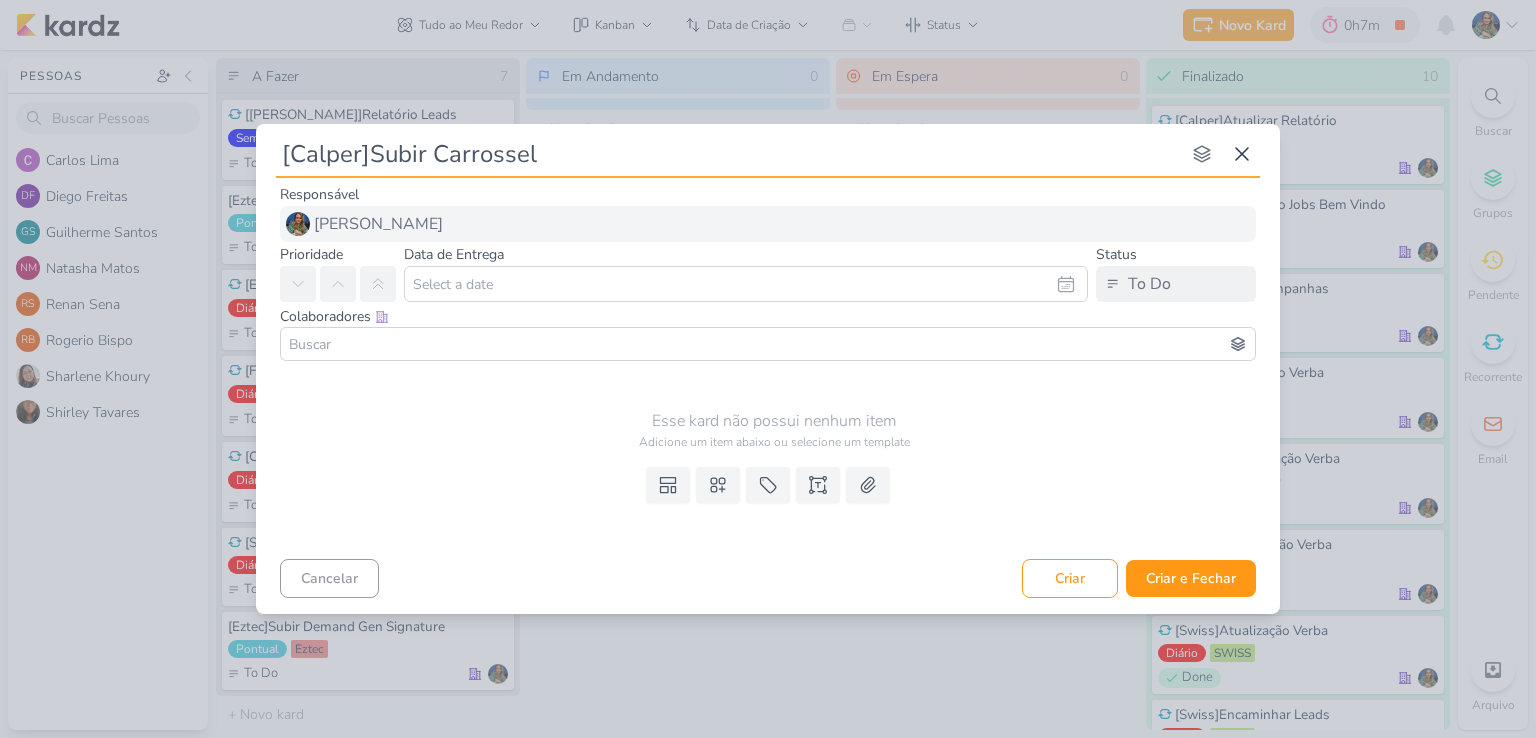 type on "[Calper]Subir Carrossel" 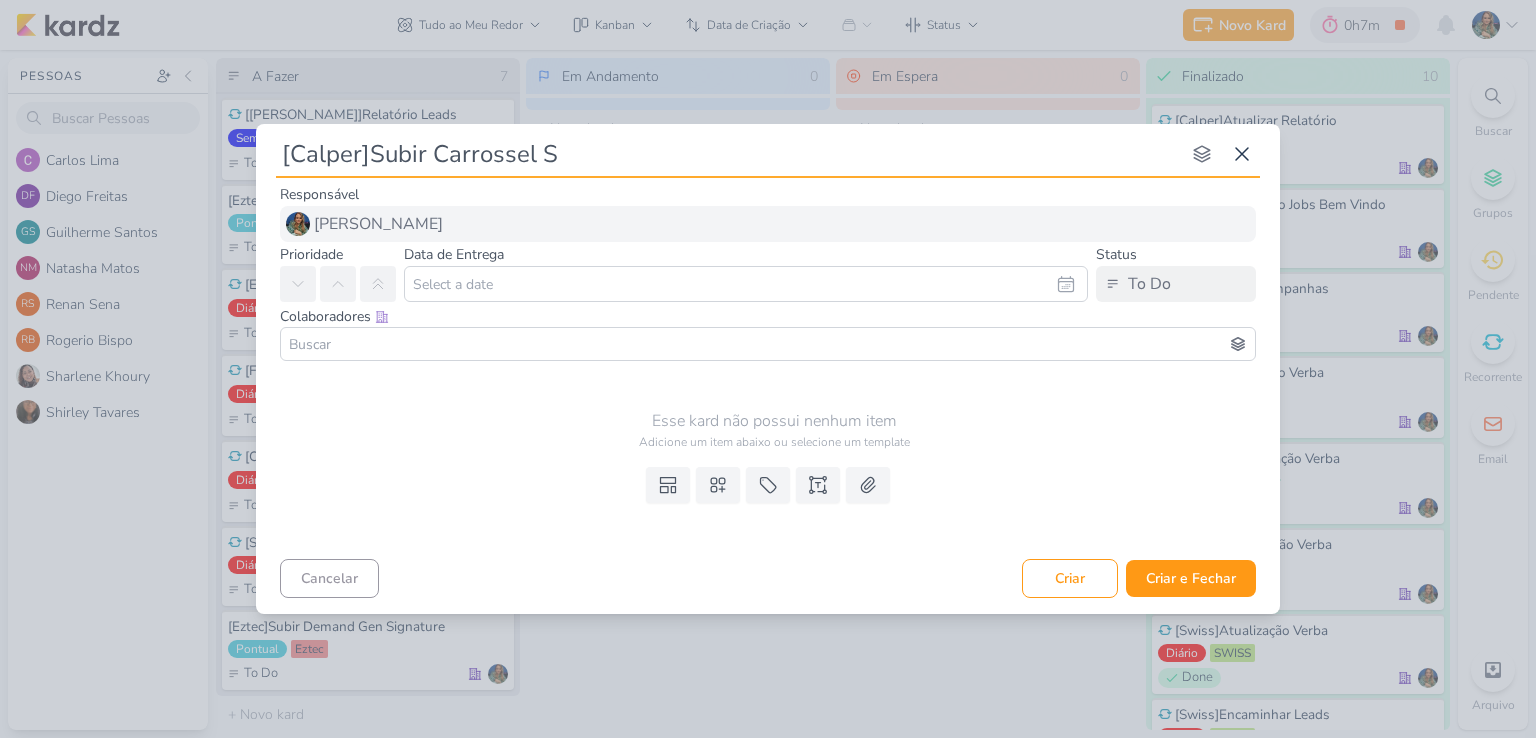 type on "[Calper]Subir Carrossel Se" 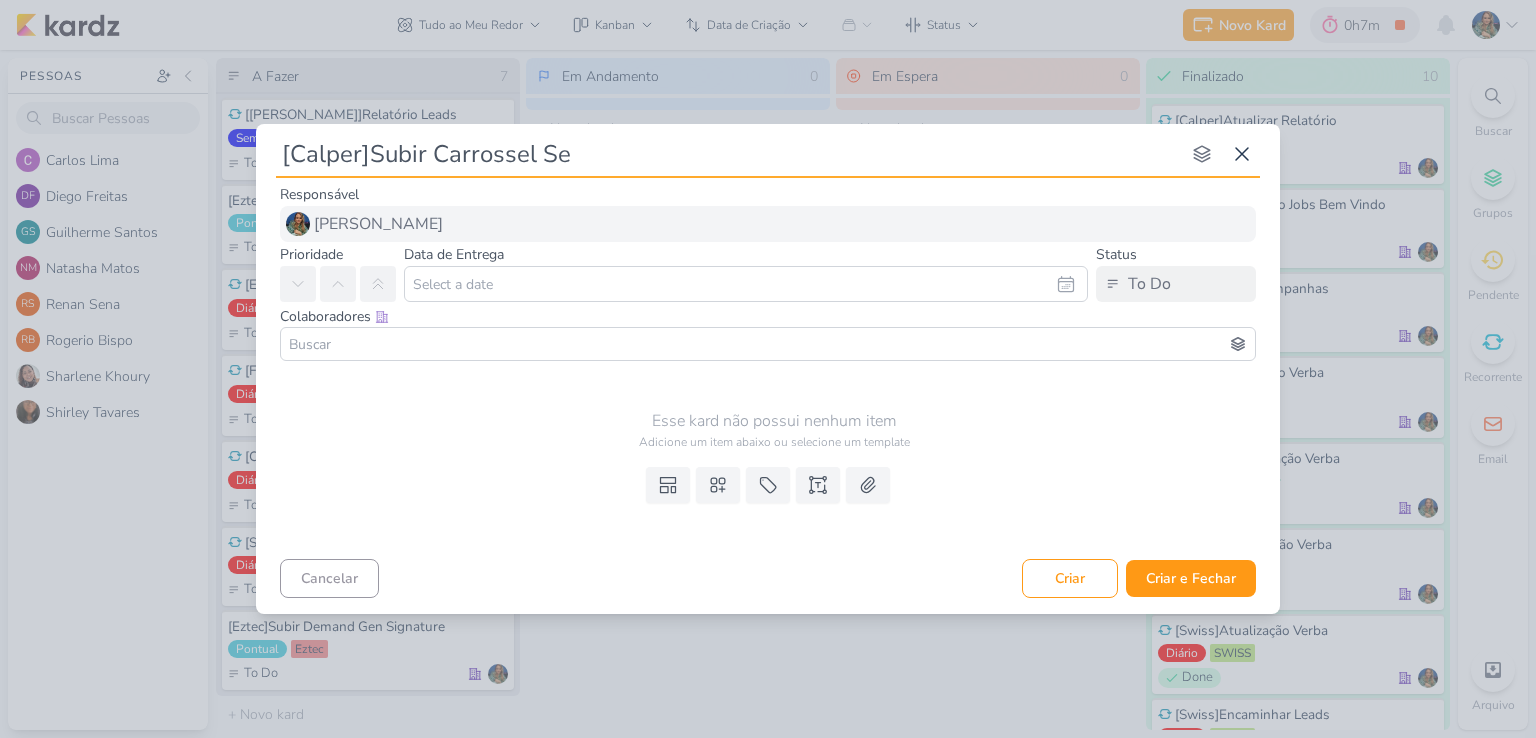 type 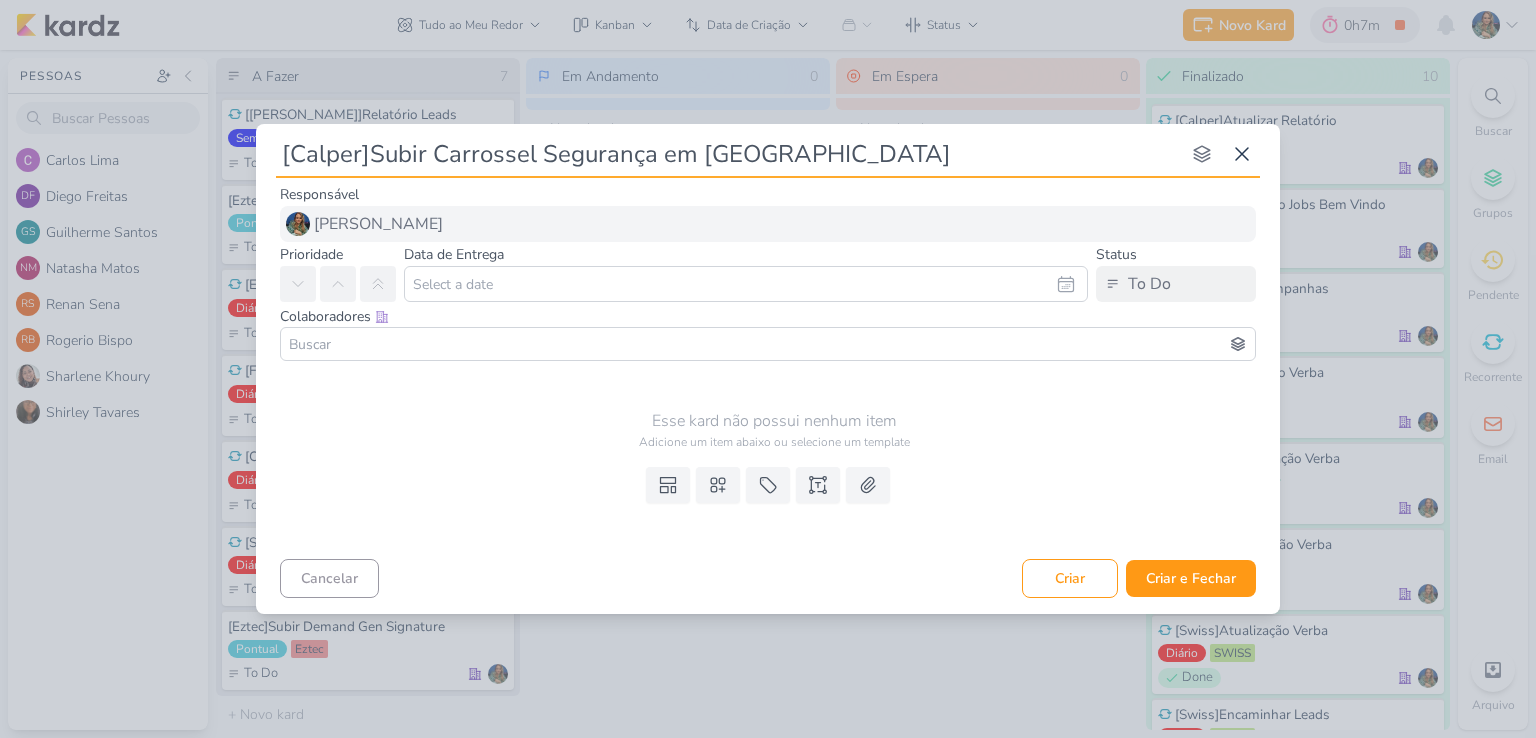 type on "[Calper]Subir Carrossel Segurança em [GEOGRAPHIC_DATA]" 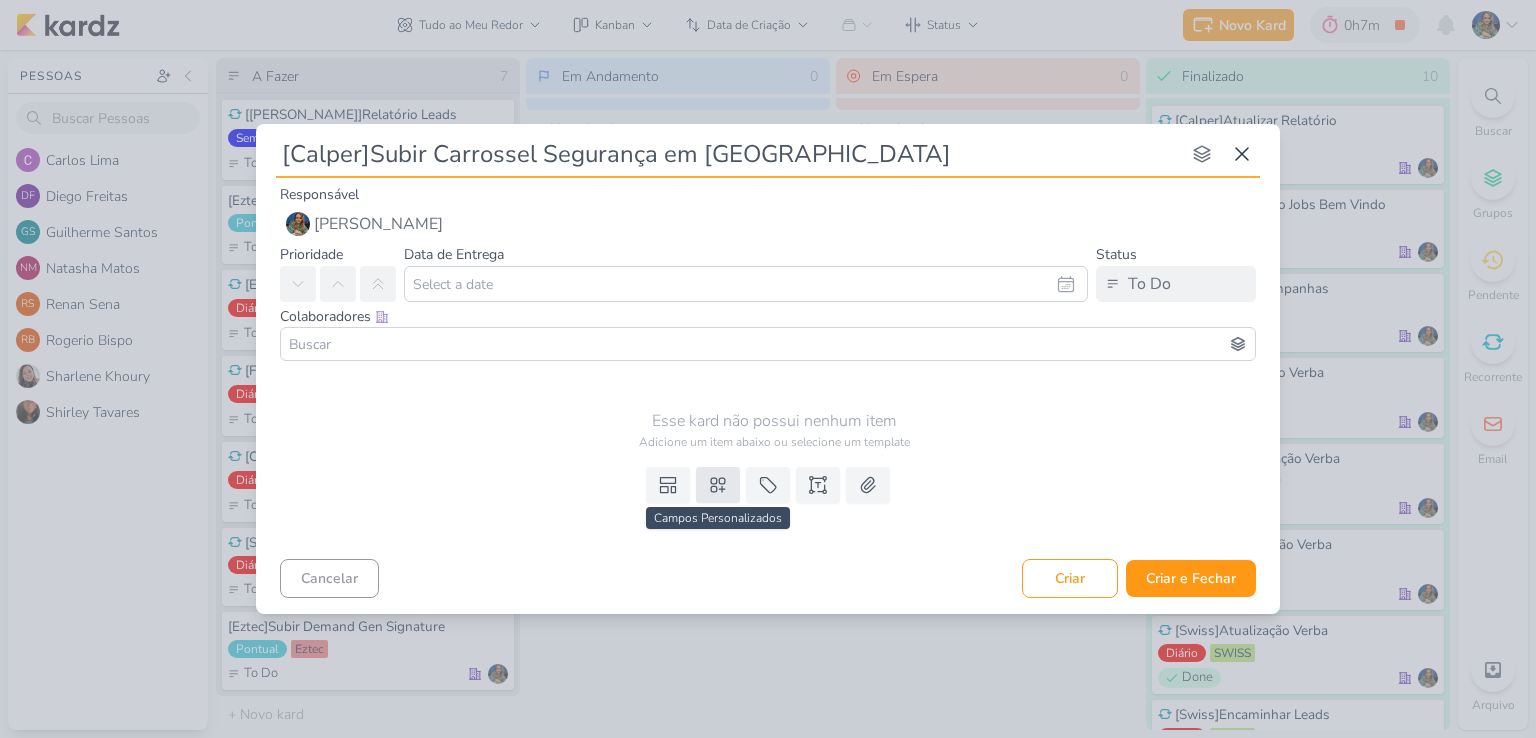 type on "[Calper]Subir Carrossel Segurança em [GEOGRAPHIC_DATA]" 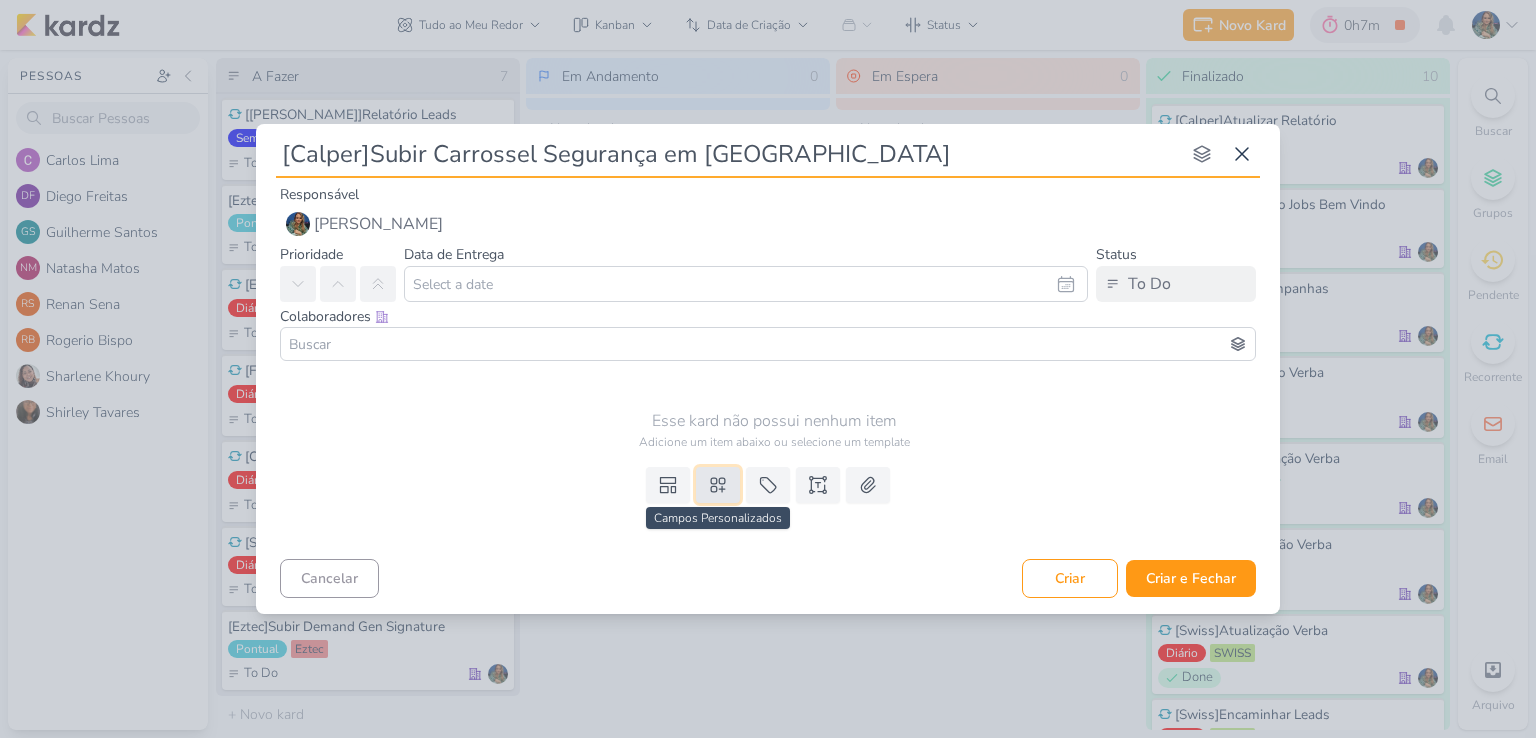 click 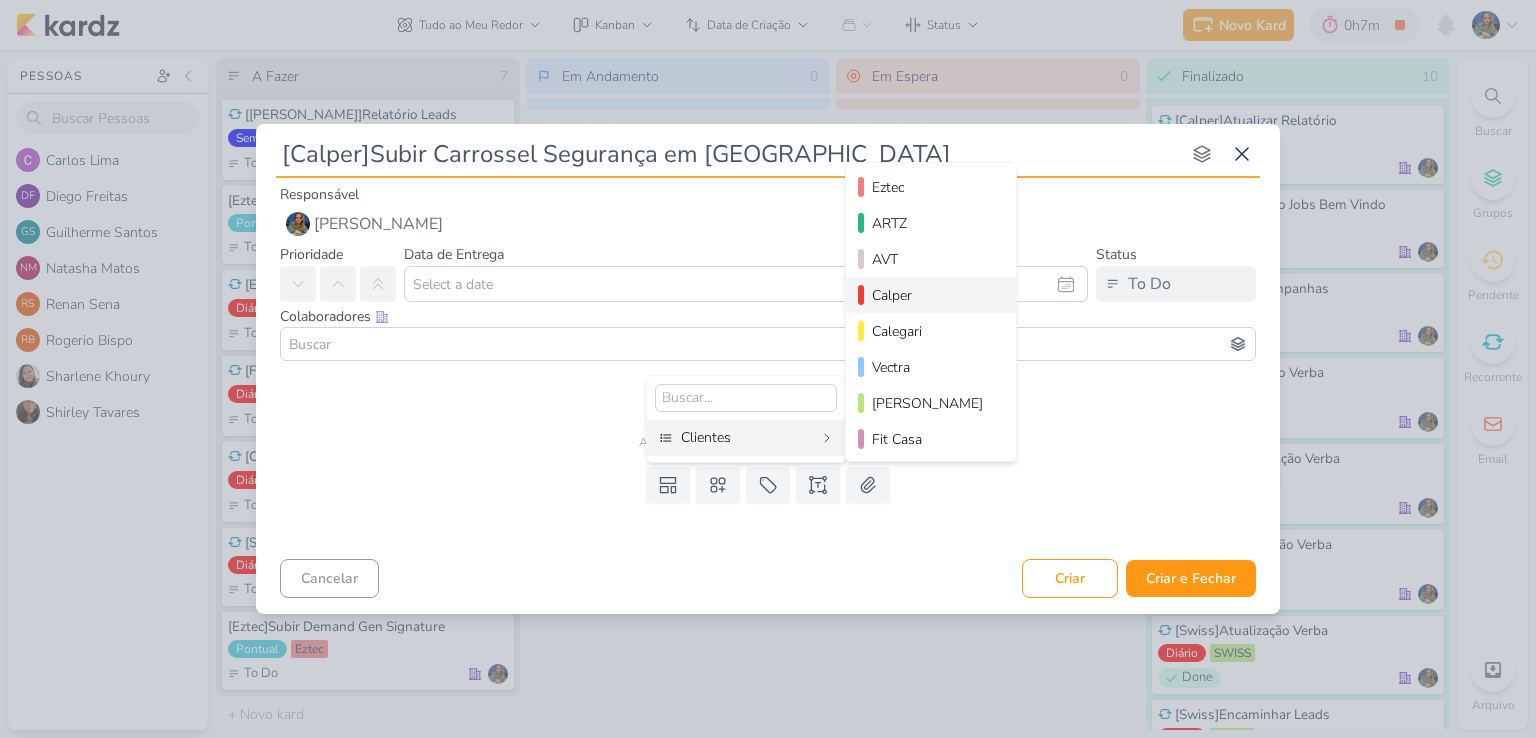 click on "Calper" at bounding box center (932, 295) 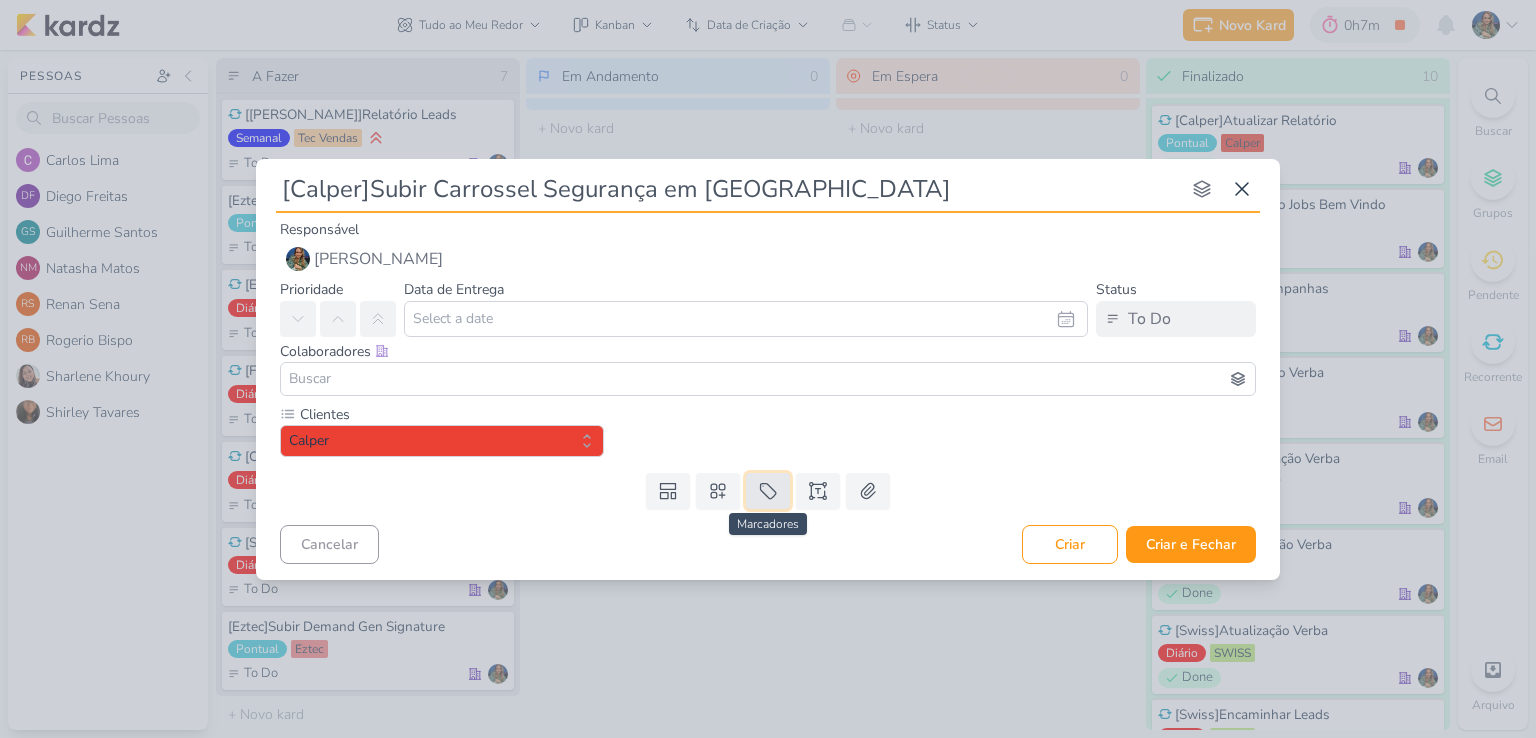 click at bounding box center [768, 491] 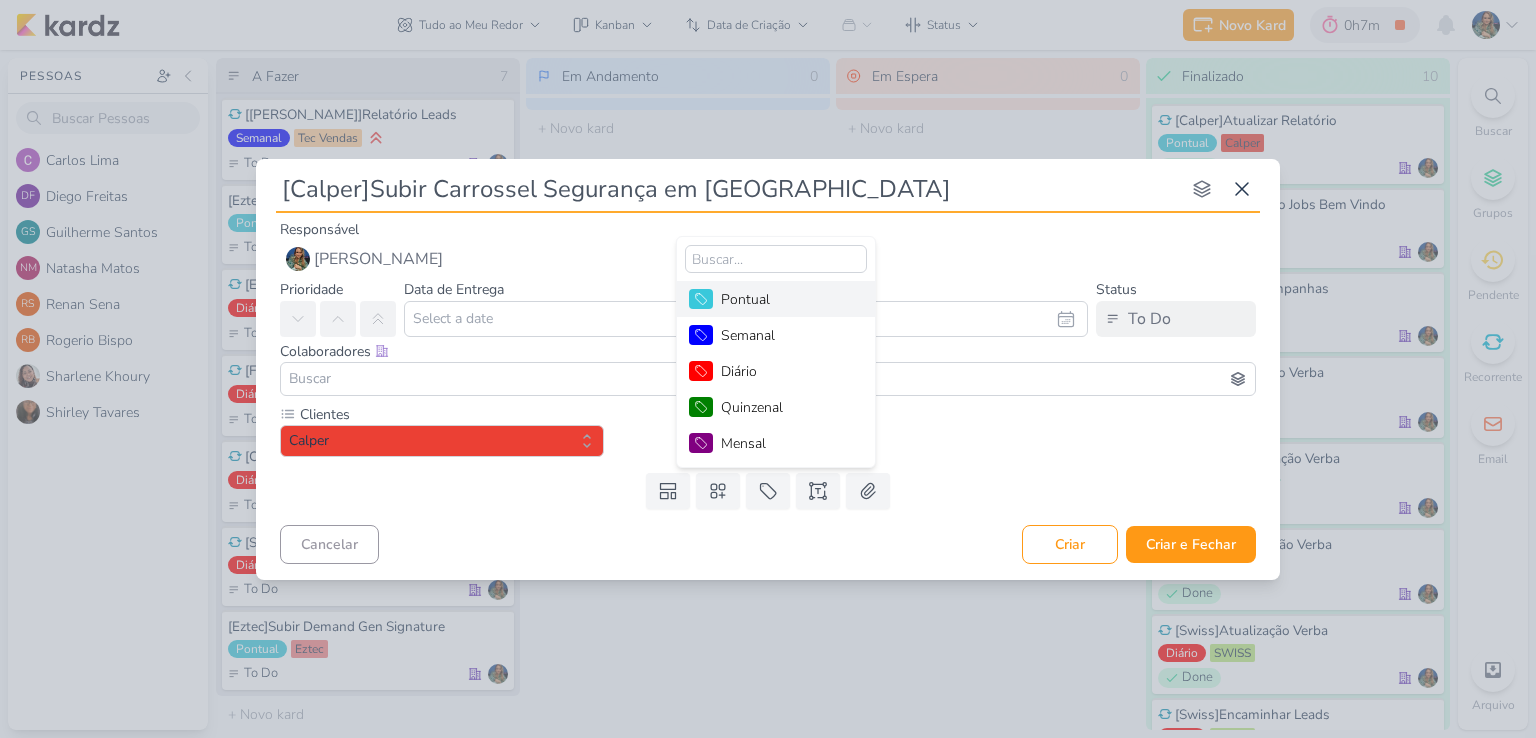 click on "Pontual" at bounding box center (786, 299) 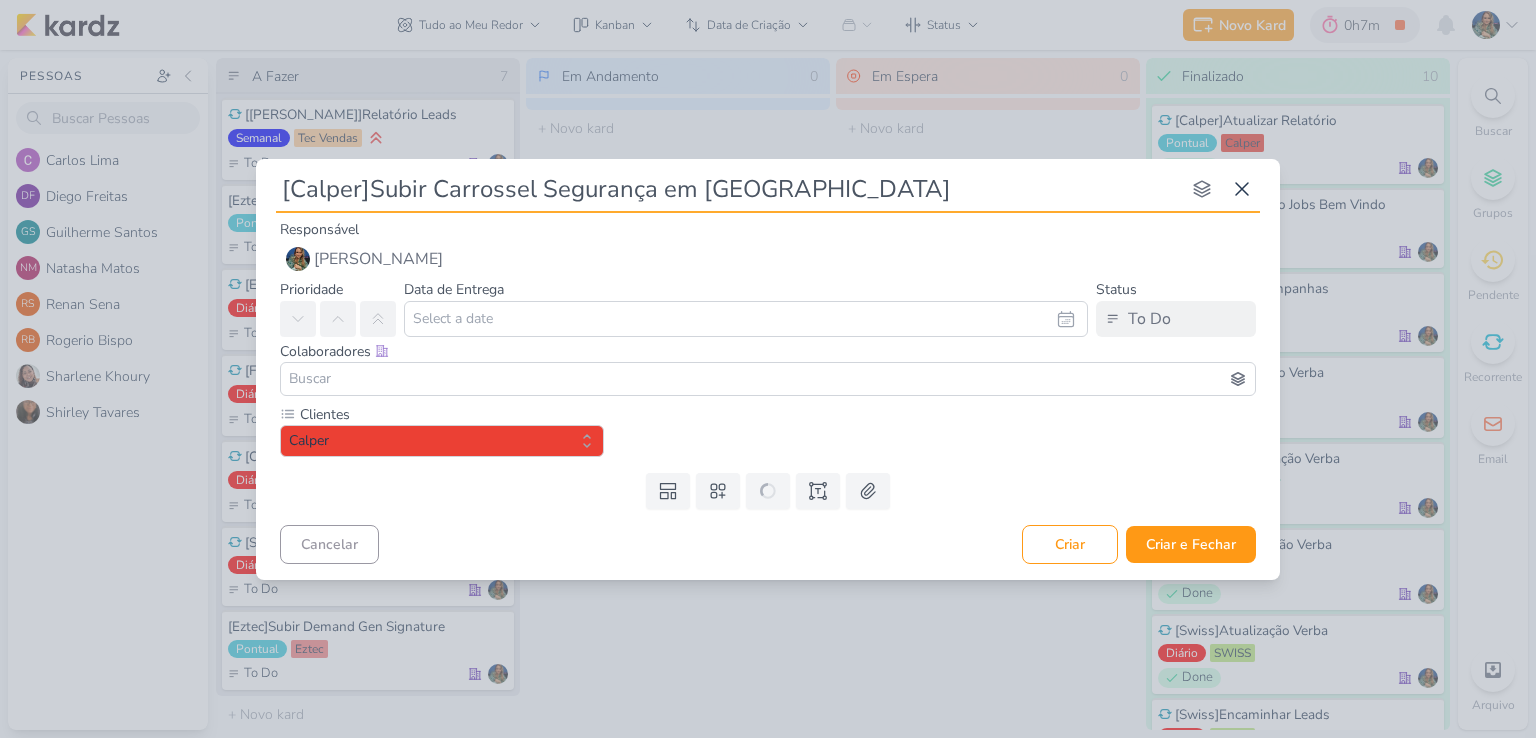 type 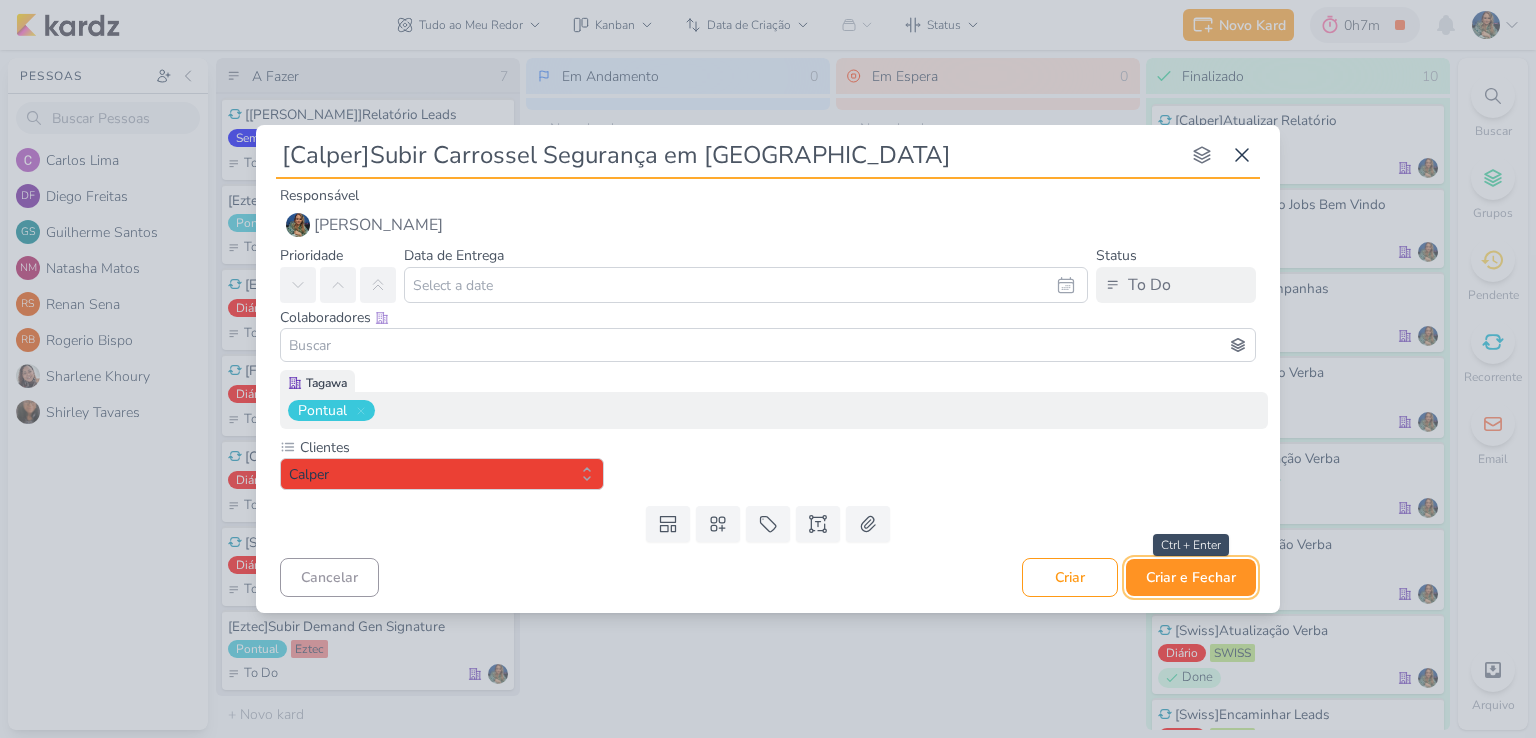 click on "Criar e Fechar" at bounding box center (1191, 577) 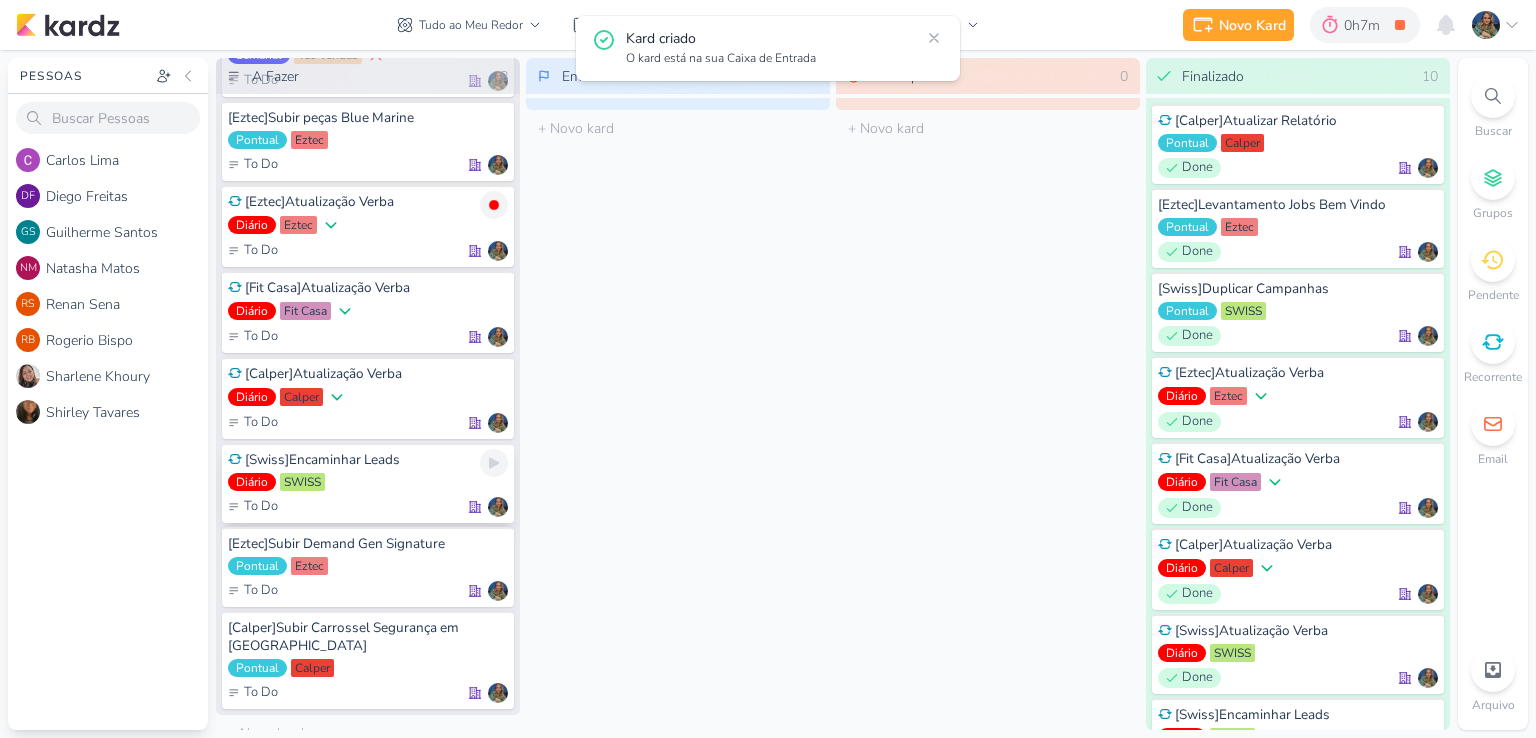 scroll, scrollTop: 0, scrollLeft: 0, axis: both 